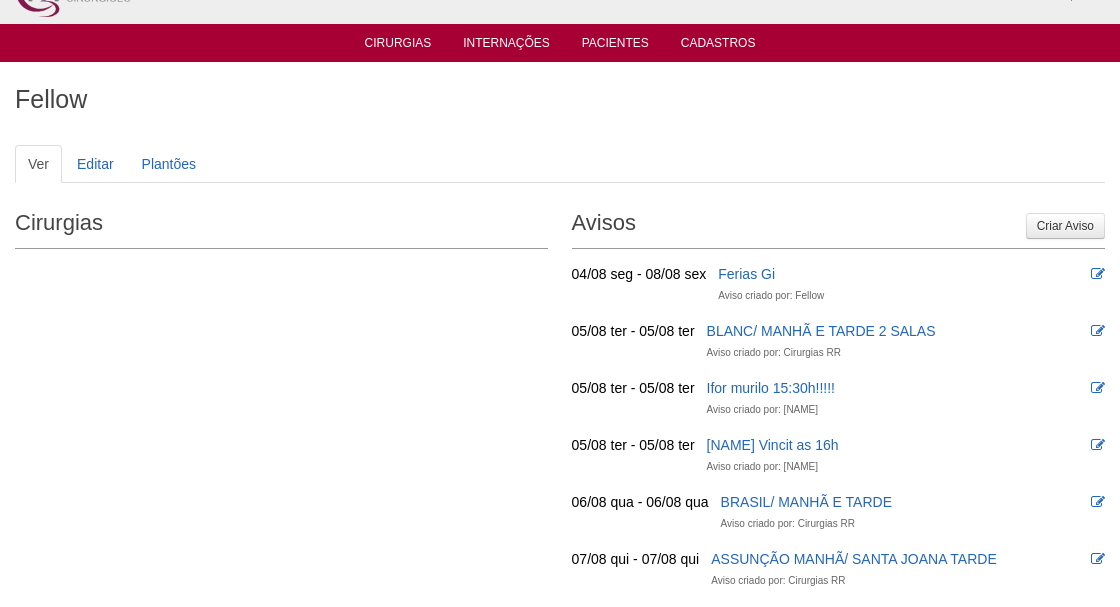 scroll, scrollTop: 42, scrollLeft: 0, axis: vertical 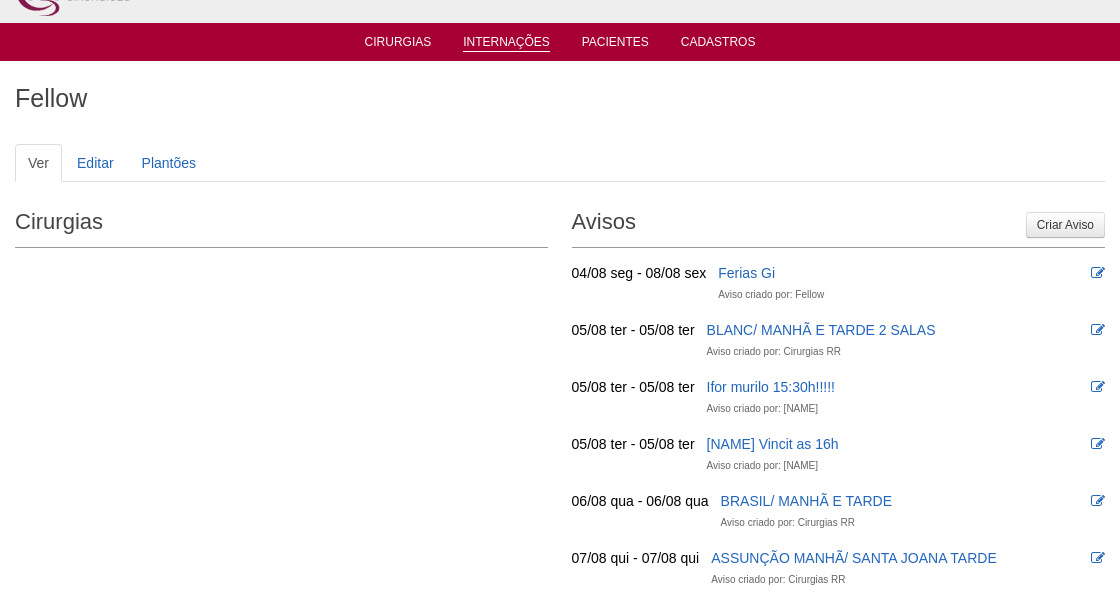 click on "Internações" at bounding box center (506, 43) 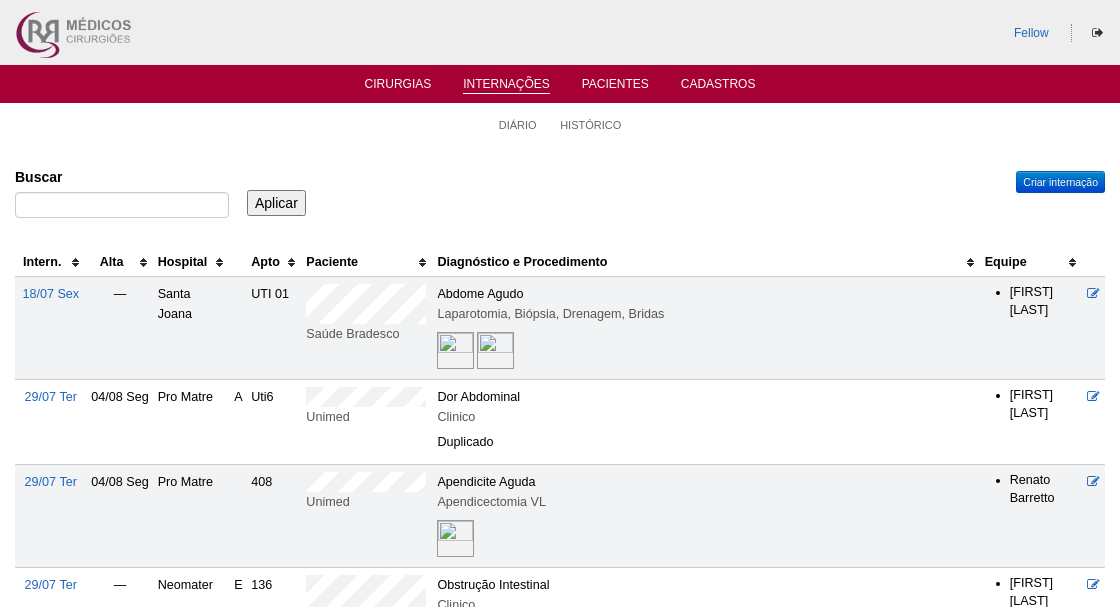 scroll, scrollTop: 0, scrollLeft: 0, axis: both 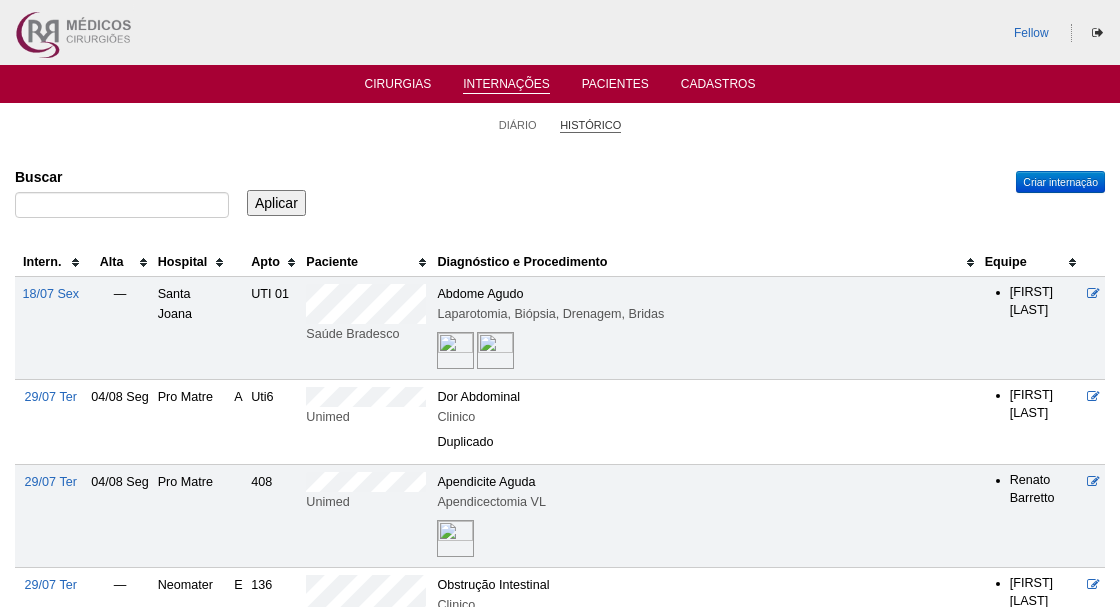 click on "Histórico" at bounding box center [590, 125] 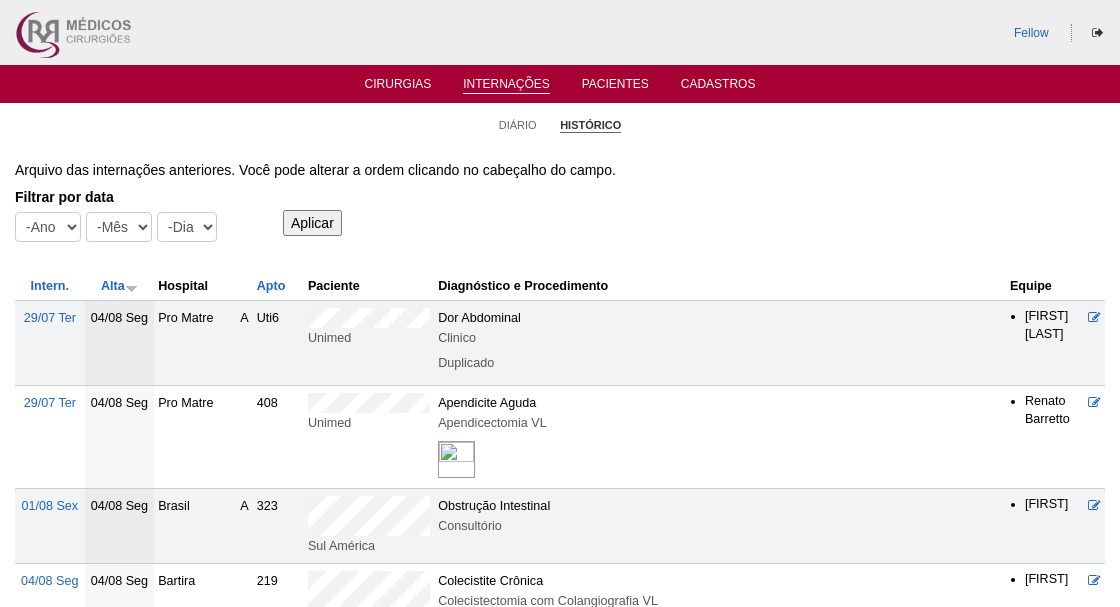 scroll, scrollTop: 0, scrollLeft: 0, axis: both 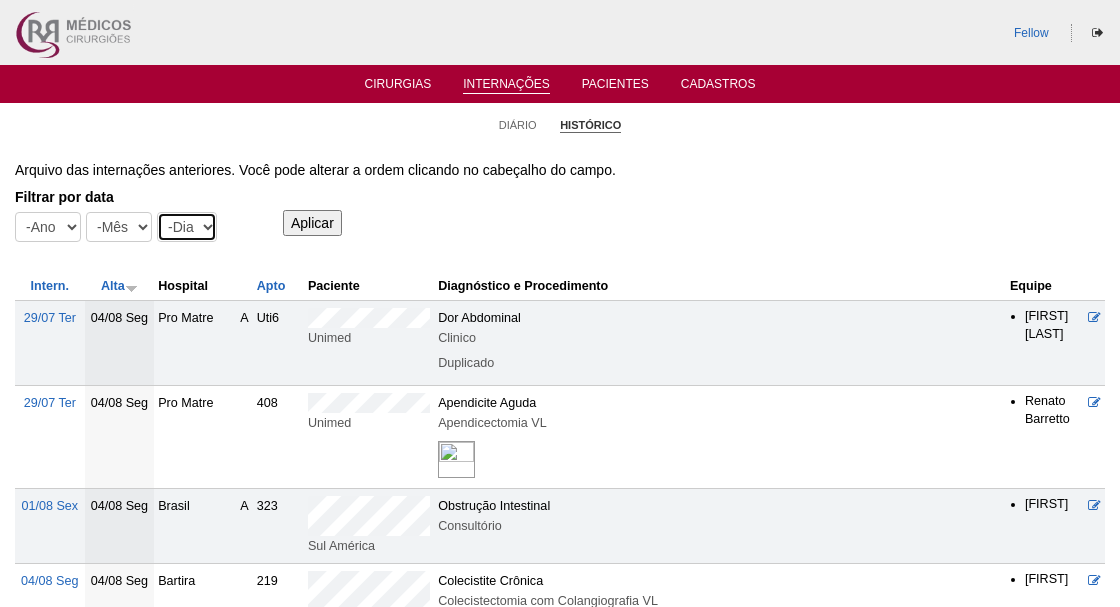 click on "-Dia 1 2 3 4 5 6 7 8 9 10 11 12 13 14 15 16 17 18 19 20 21 22 23 24 25 26 27 28 29 30 31" at bounding box center [187, 227] 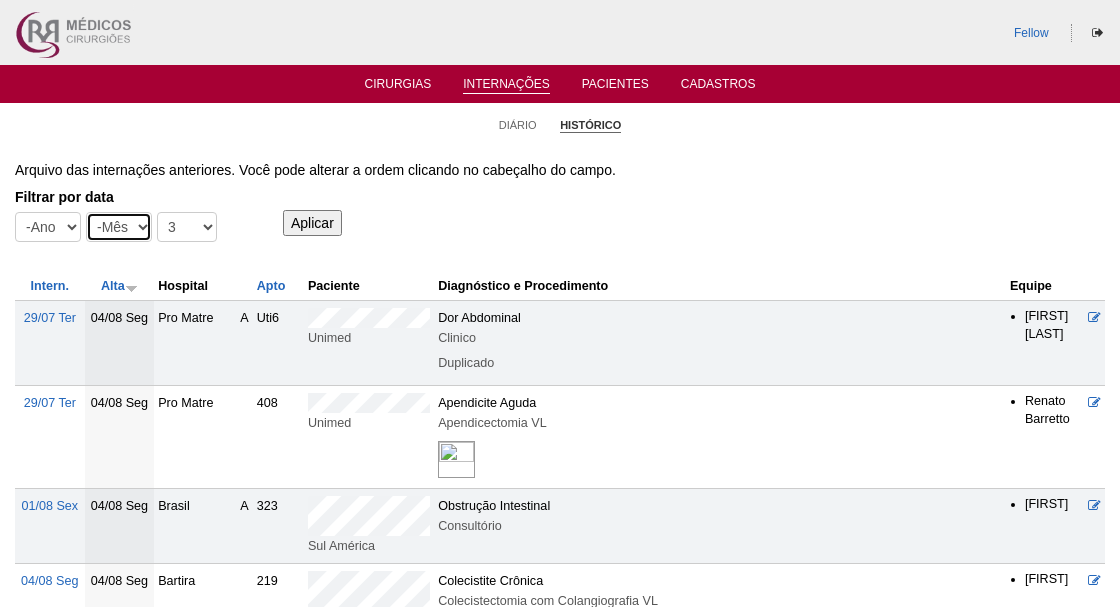 click on "-Mês Jan Fev Mar Abr Mai Jun Jul Ago Set Out Nov Dez" at bounding box center (119, 227) 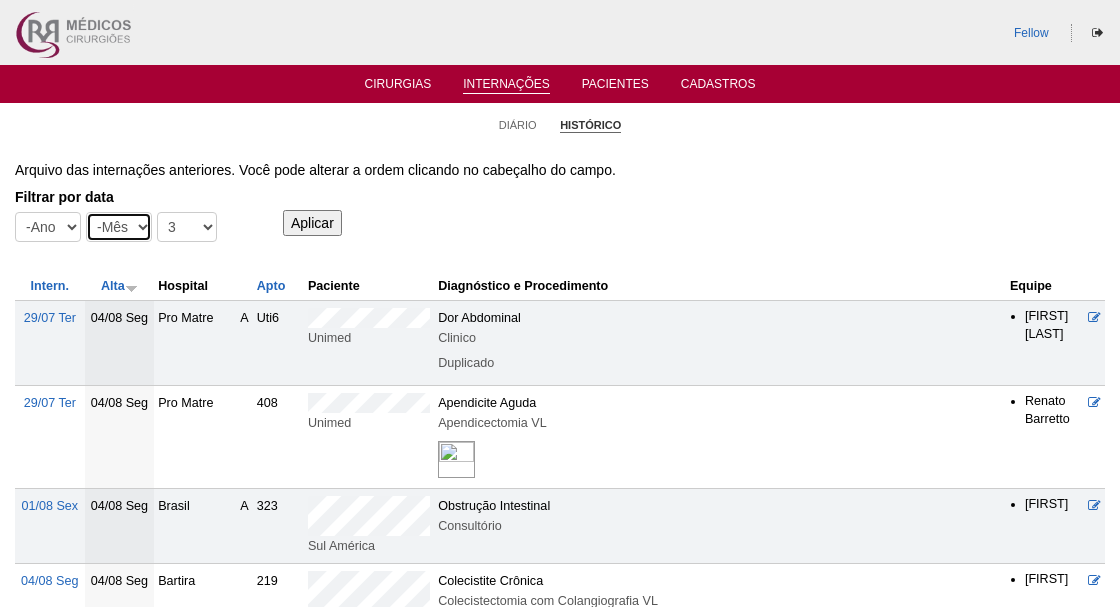 select on "7" 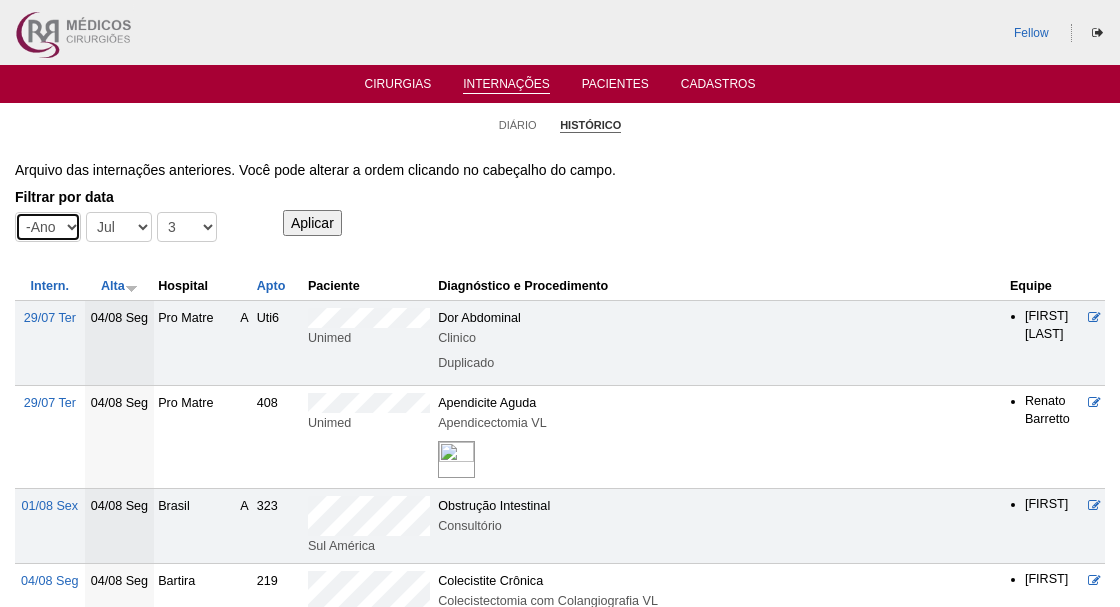click on "-Ano 2015 2016 2017 2018 2019 2020 2021 2022 2023 2024 2025 2026" at bounding box center (48, 227) 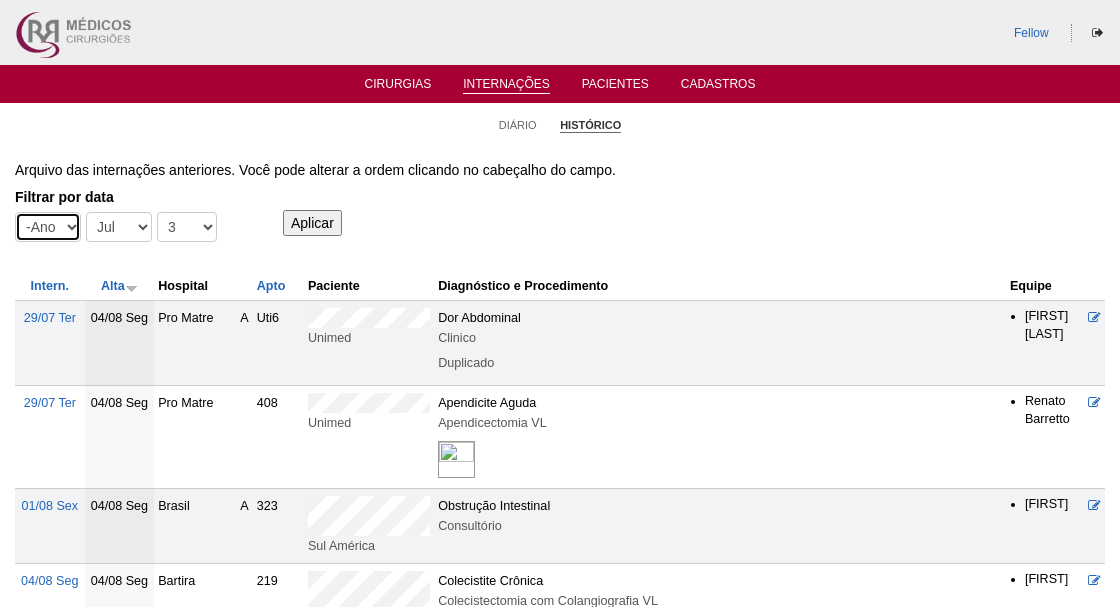 select on "2025" 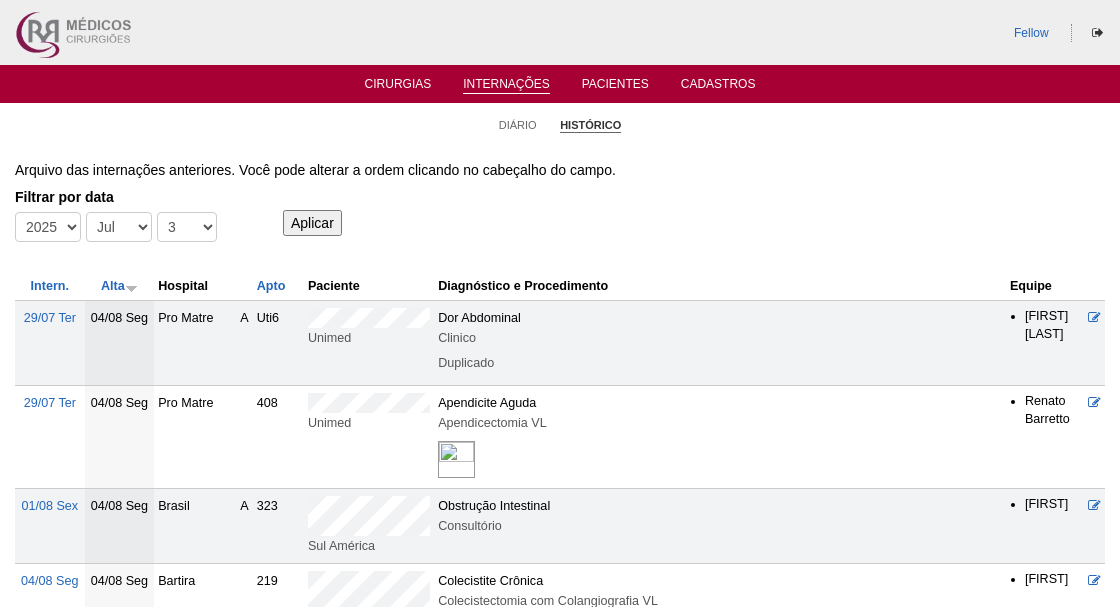 click on "Aplicar" at bounding box center (312, 223) 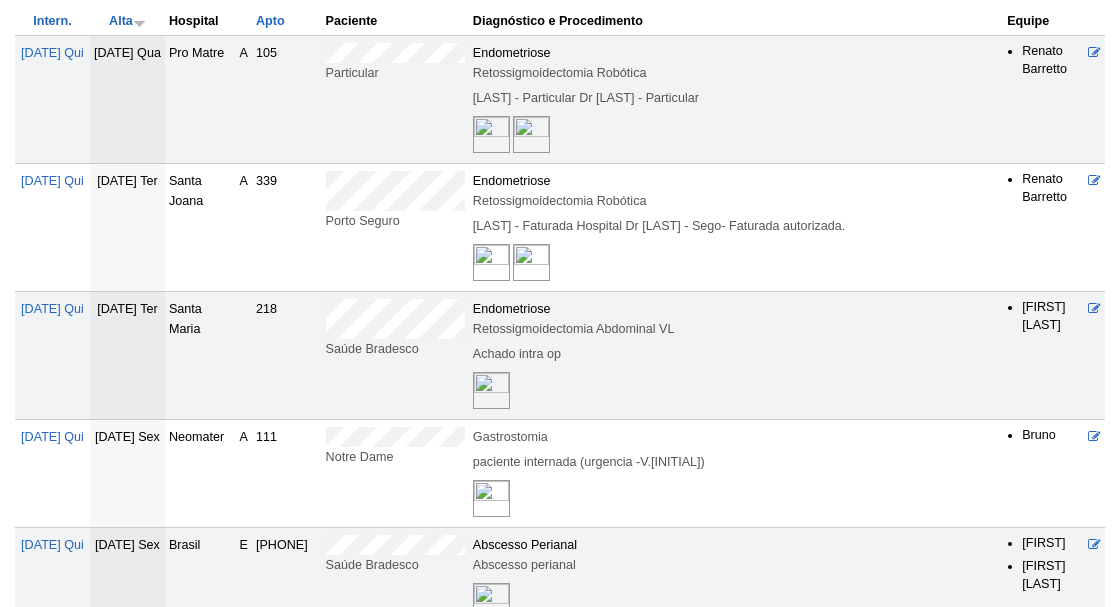 scroll, scrollTop: 0, scrollLeft: 0, axis: both 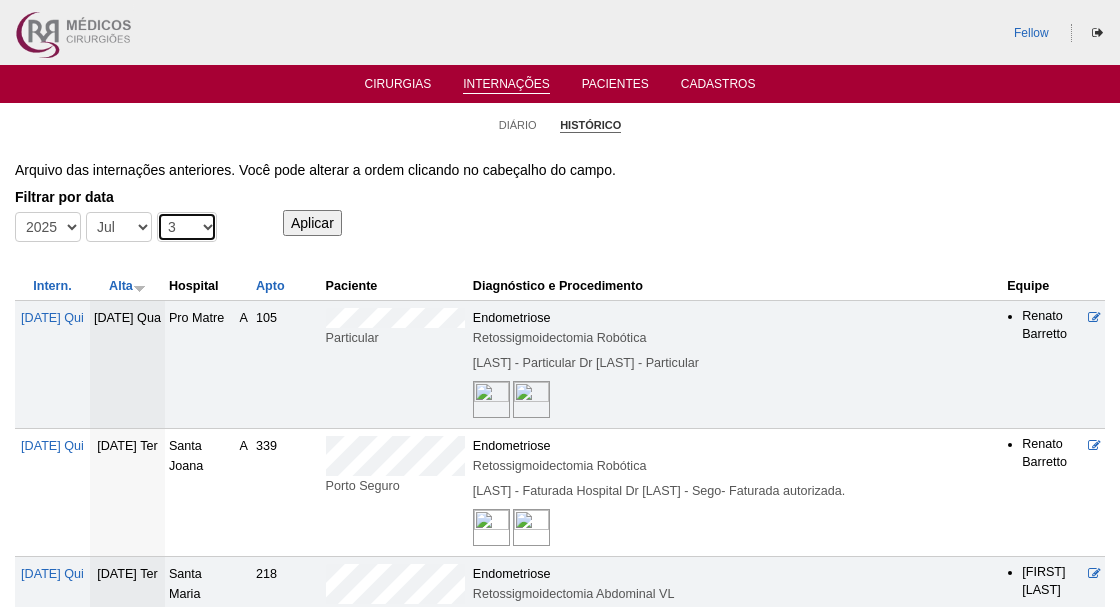 click on "-Dia 1 2 3 4 5 6 7 8 9 10 11 12 13 14 15 16 17 18 19 20 21 22 23 24 25 26 27 28 29 30 31" at bounding box center (187, 227) 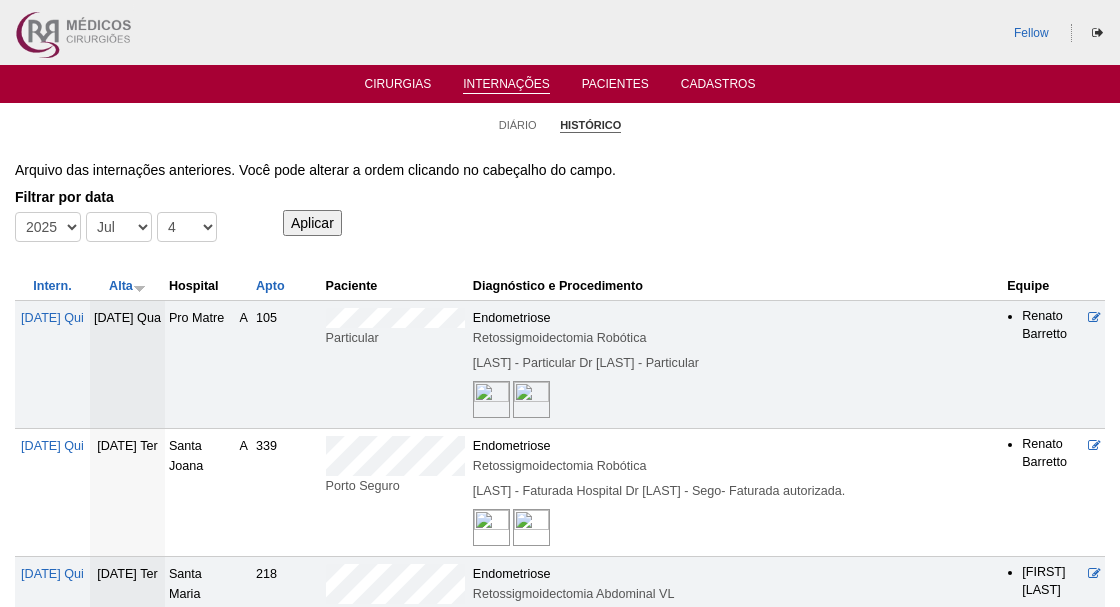 click on "Aplicar" at bounding box center (312, 223) 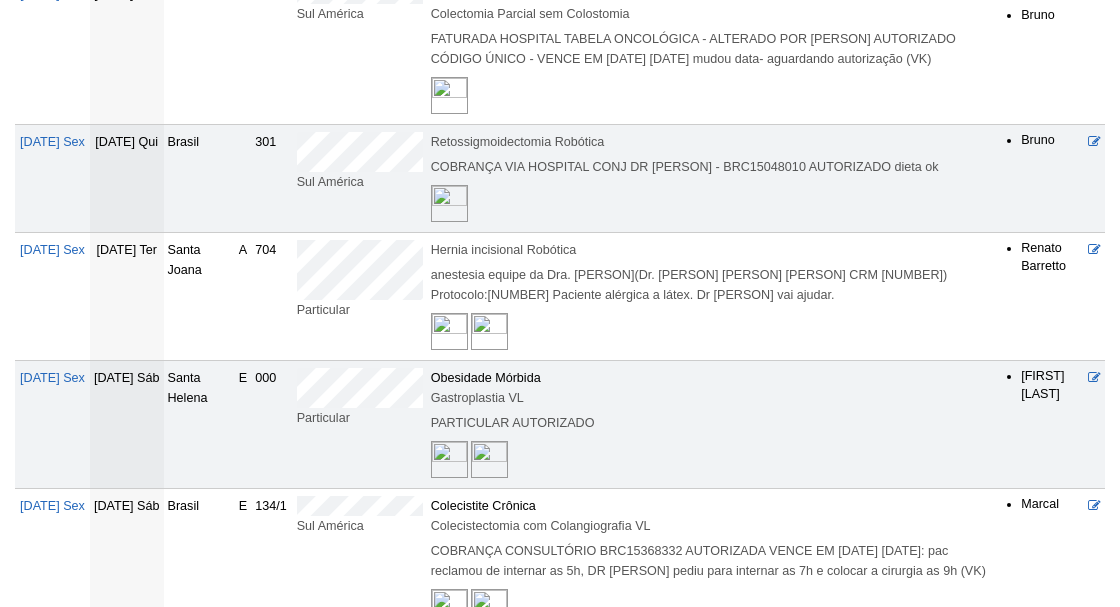 scroll, scrollTop: 0, scrollLeft: 0, axis: both 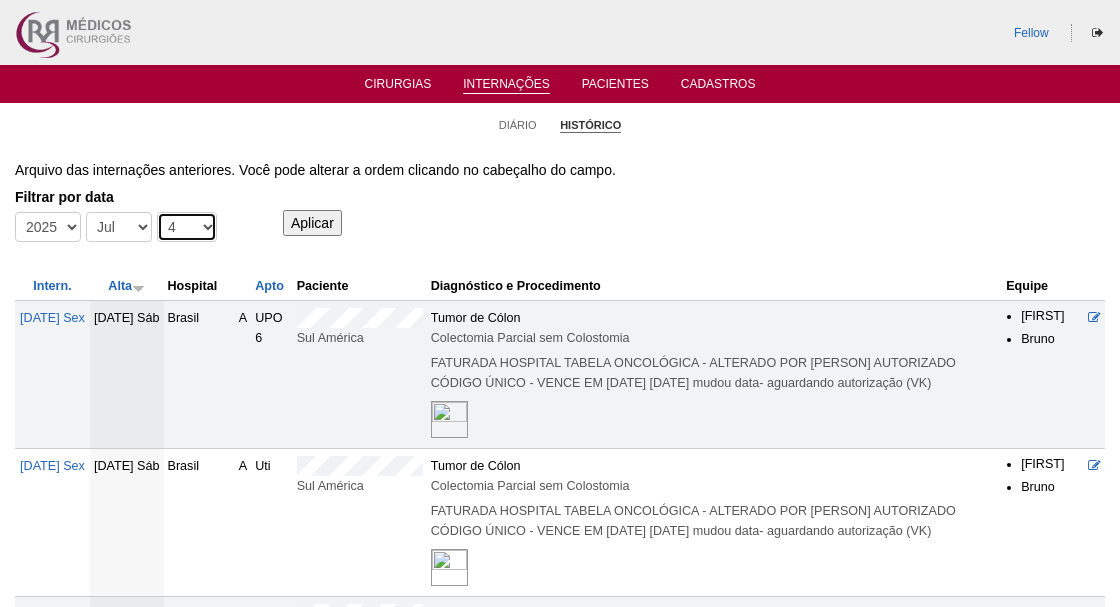 click on "-Dia 1 2 3 4 5 6 7 8 9 10 11 12 13 14 15 16 17 18 19 20 21 22 23 24 25 26 27 28 29 30 31" at bounding box center [187, 227] 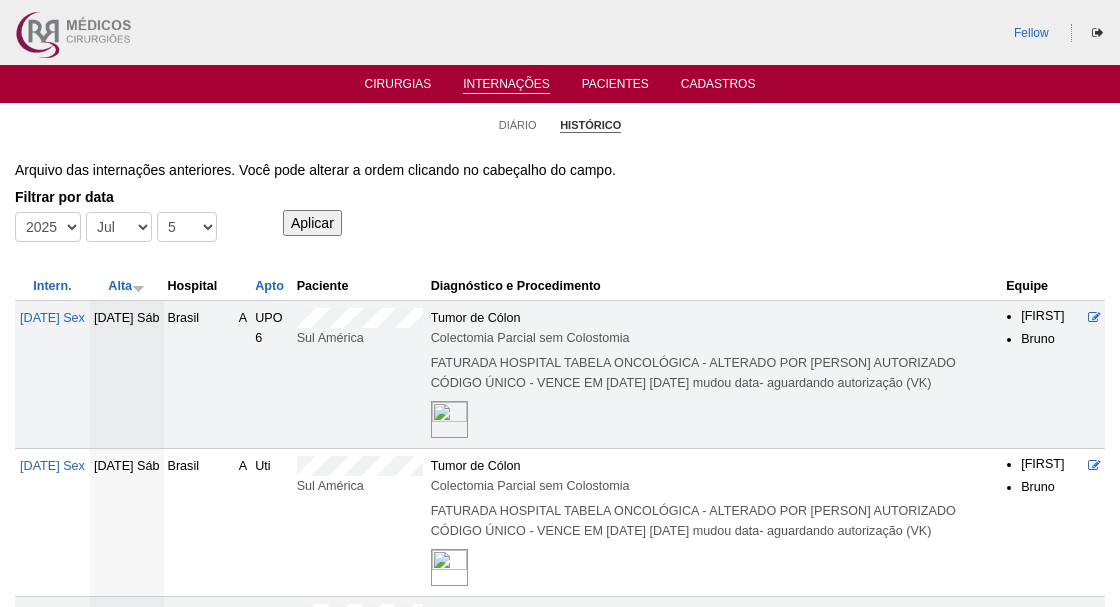 click on "Aplicar" at bounding box center [312, 223] 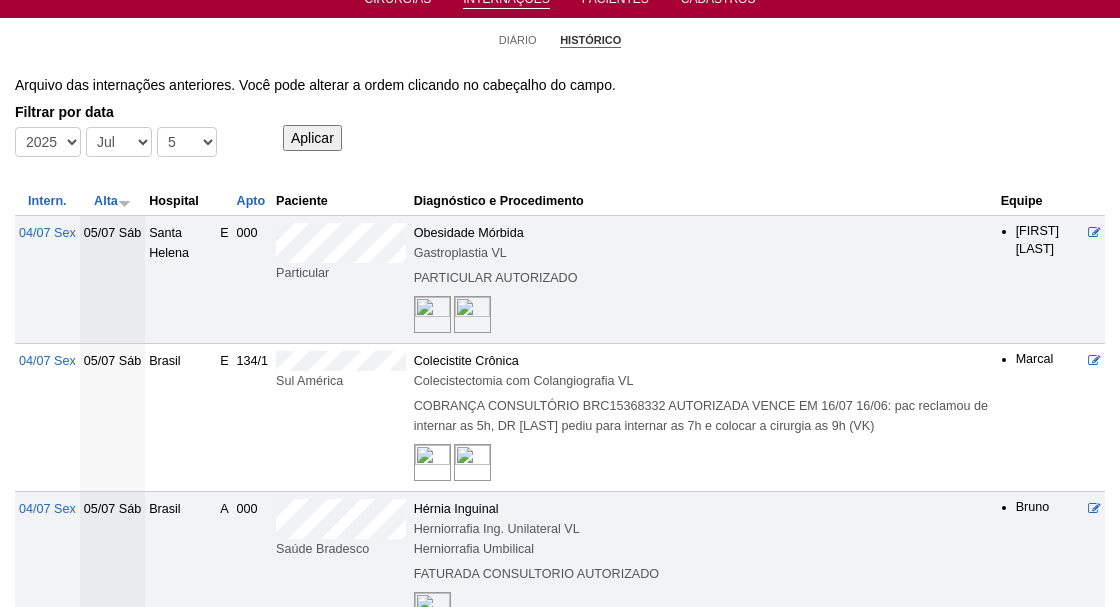 scroll, scrollTop: 96, scrollLeft: 0, axis: vertical 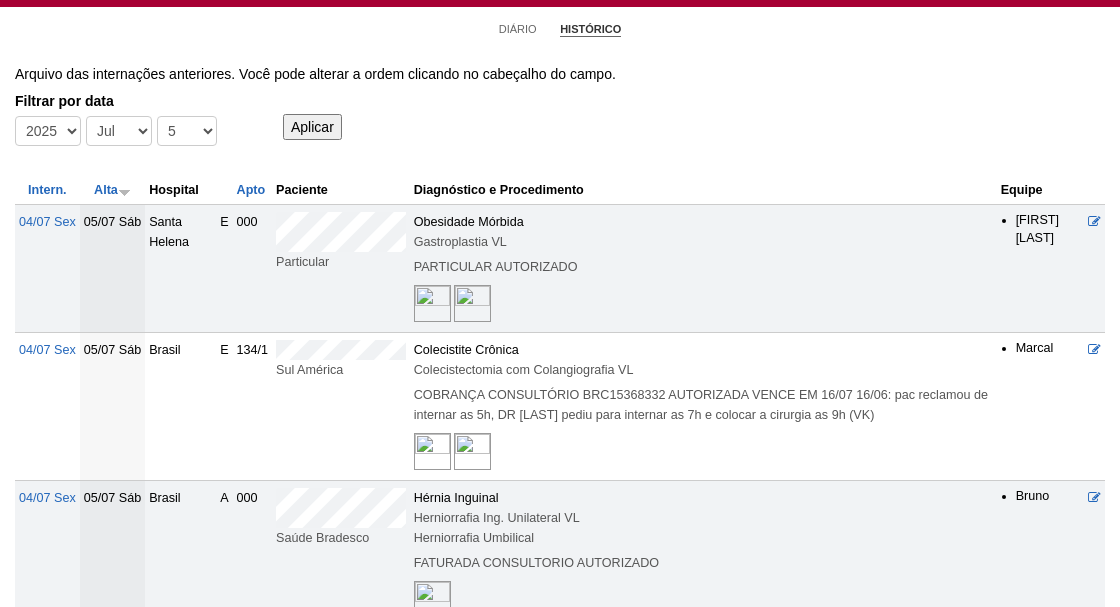 click on "Aplicar" at bounding box center (312, 127) 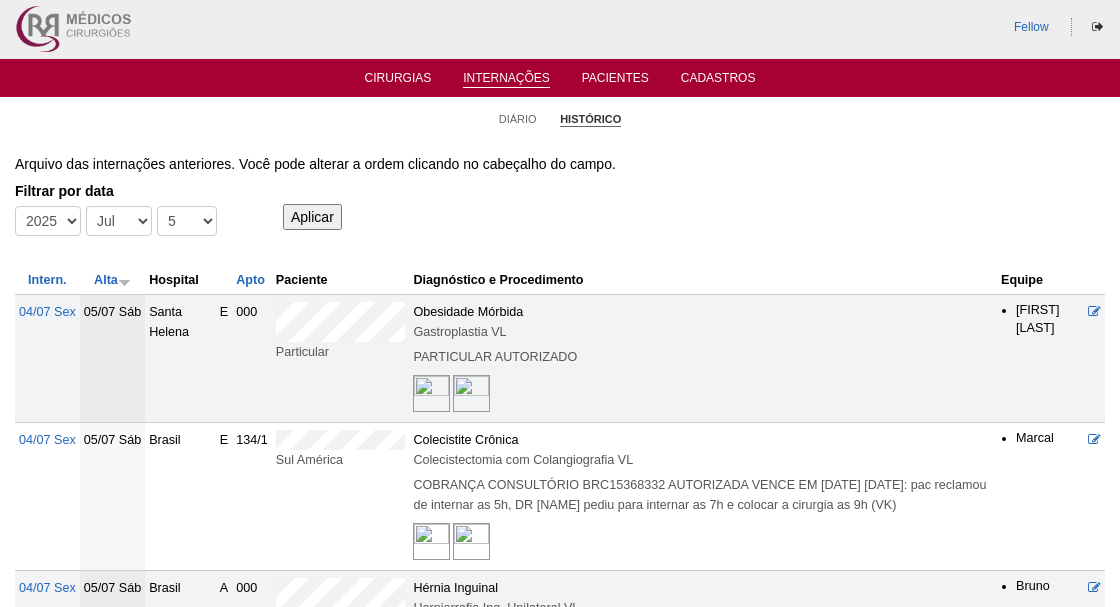 scroll, scrollTop: 0, scrollLeft: 0, axis: both 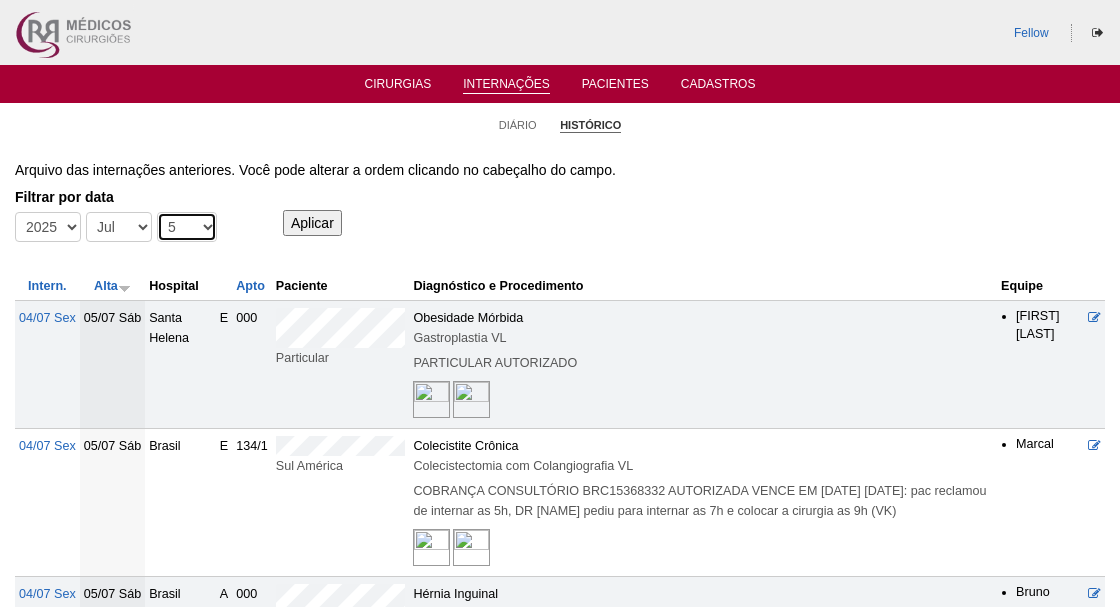 click on "-Dia 1 2 3 4 5 6 7 8 9 10 11 12 13 14 15 16 17 18 19 20 21 22 23 24 25 26 27 28 29 30 31" at bounding box center [187, 227] 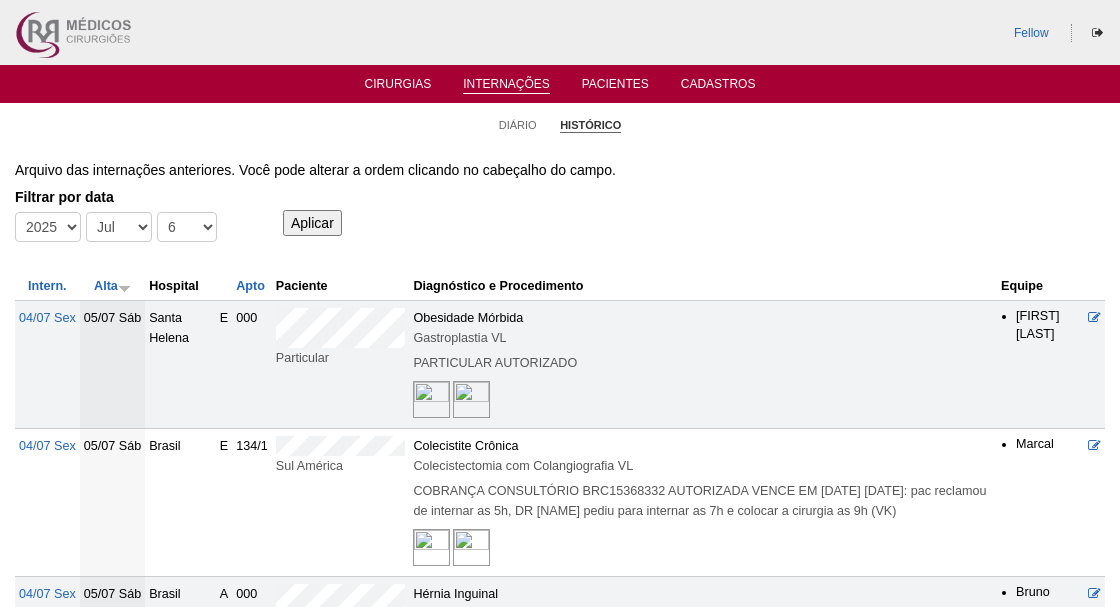 click on "Aplicar" at bounding box center [312, 223] 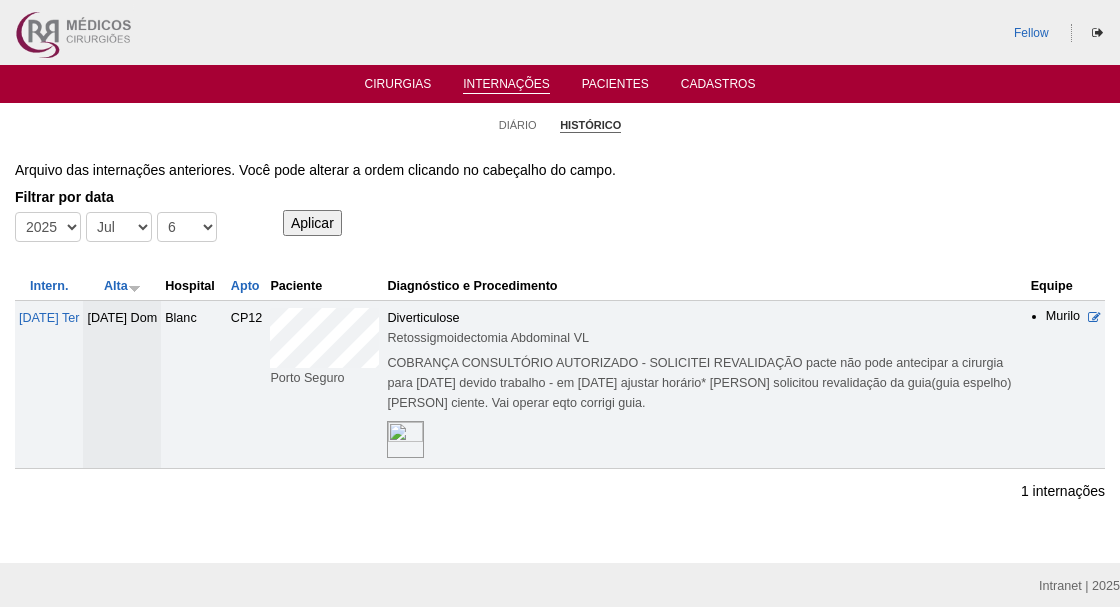 scroll, scrollTop: 0, scrollLeft: 0, axis: both 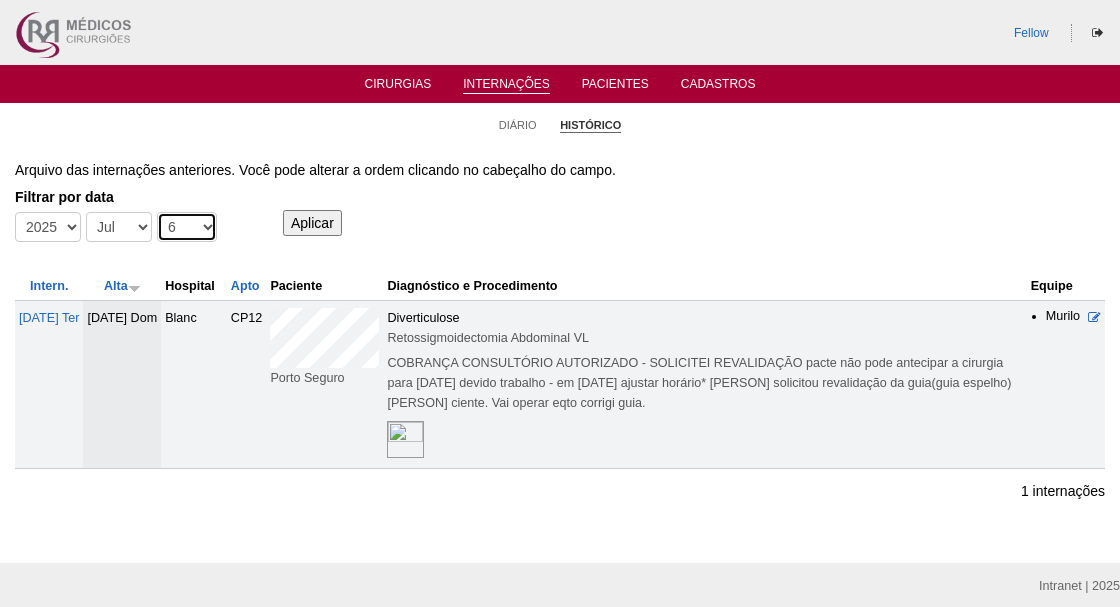 click on "-Dia 1 2 3 4 5 6 7 8 9 10 11 12 13 14 15 16 17 18 19 20 21 22 23 24 25 26 27 28 29 30 31" at bounding box center [187, 227] 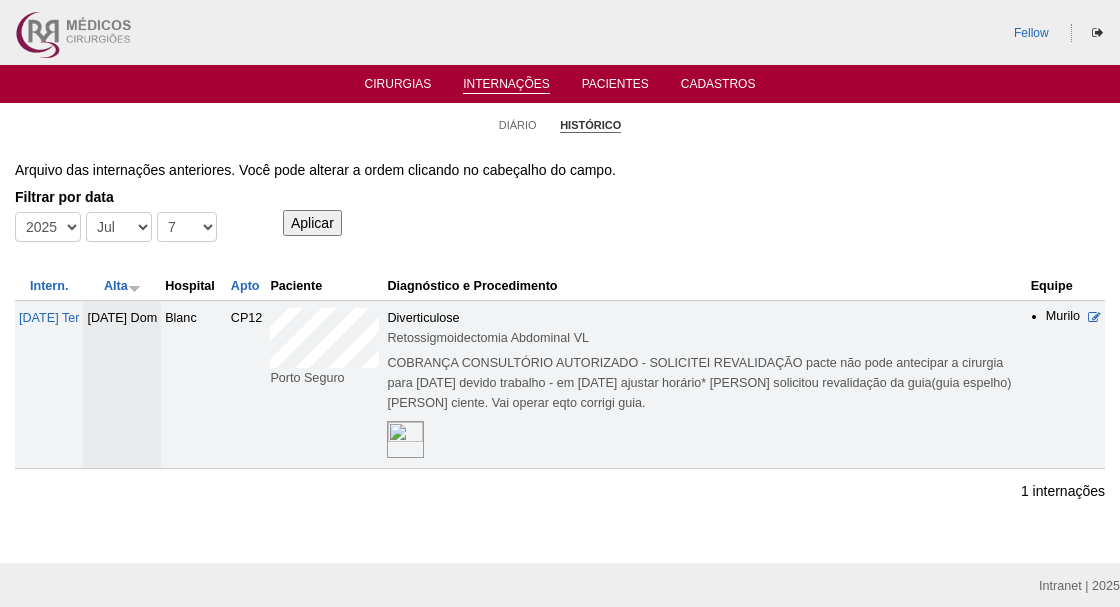 click on "Aplicar" at bounding box center (312, 223) 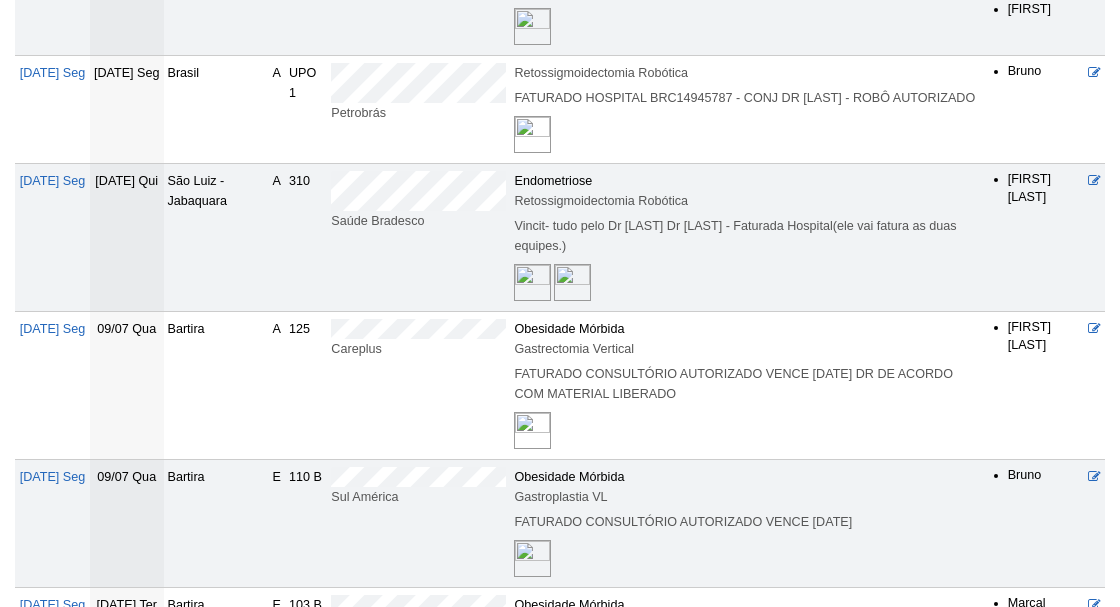 scroll, scrollTop: 365, scrollLeft: 0, axis: vertical 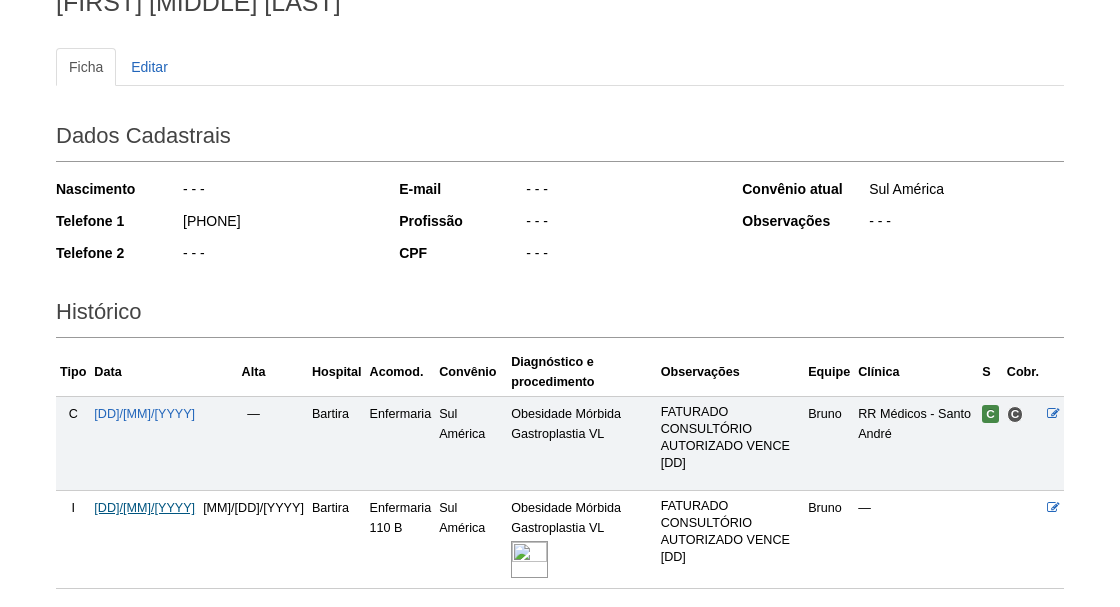 click on "[DD]/[MM]/[YYYY]" at bounding box center [144, 508] 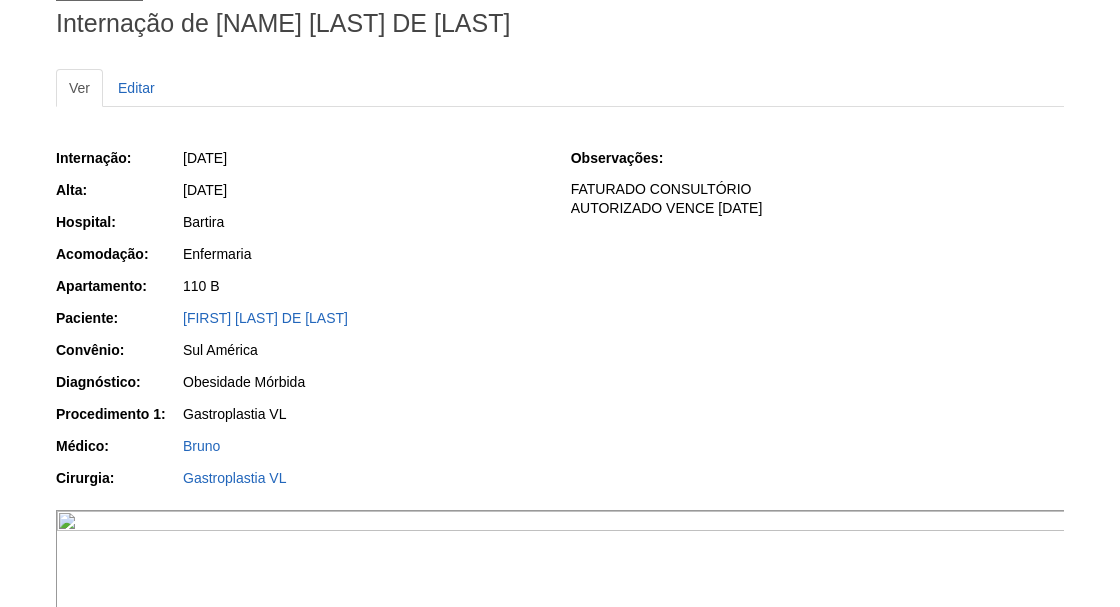 scroll, scrollTop: 160, scrollLeft: 0, axis: vertical 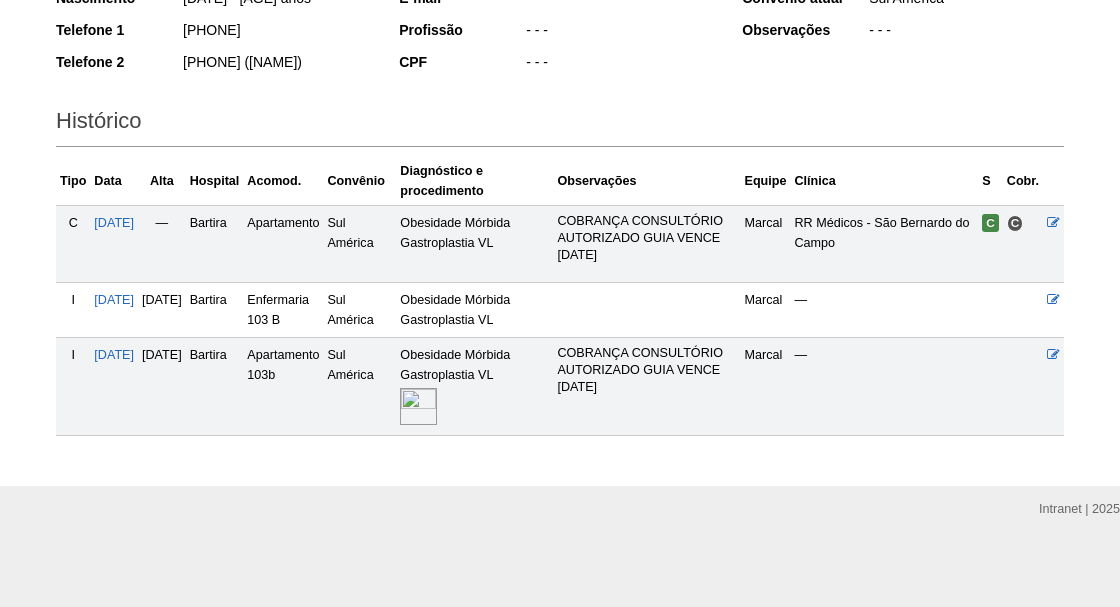 click at bounding box center (418, 406) 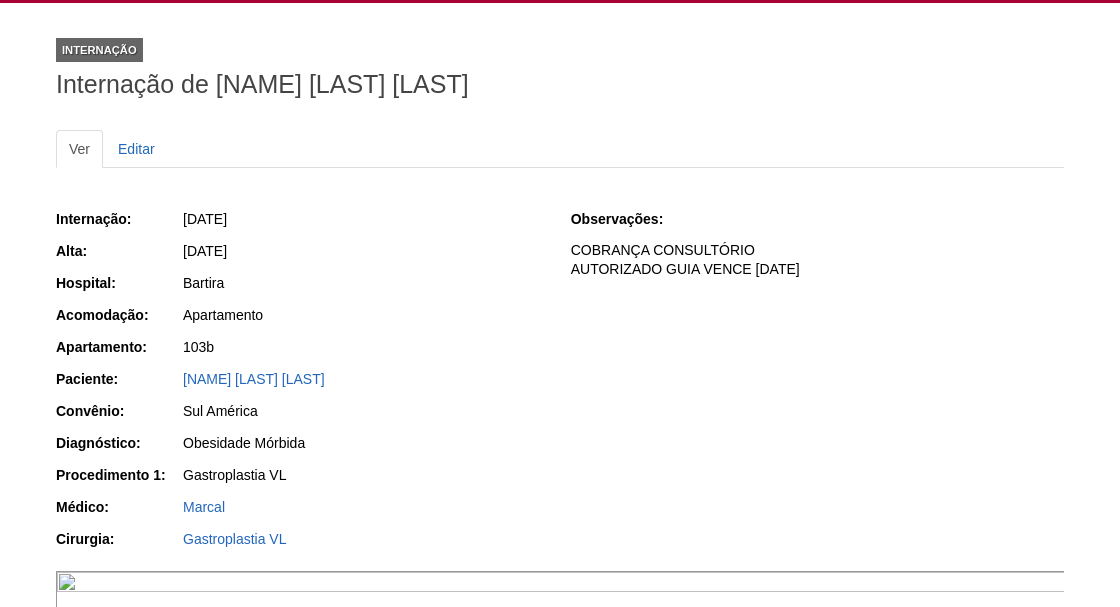 scroll, scrollTop: 0, scrollLeft: 0, axis: both 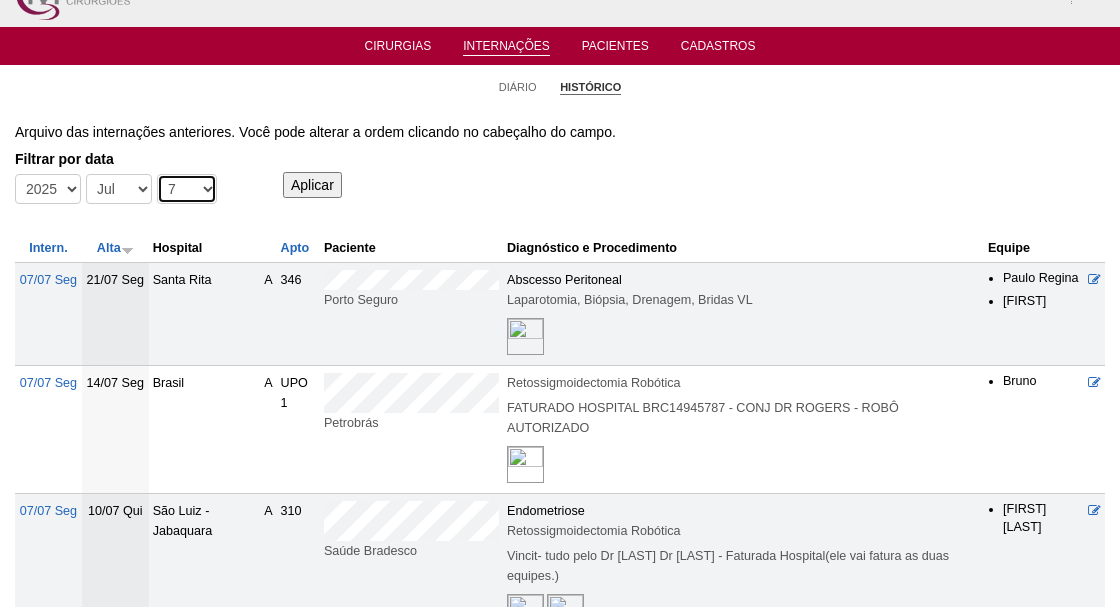 click on "-Dia 1 2 3 4 5 6 7 8 9 10 11 12 13 14 15 16 17 18 19 20 21 22 23 24 25 26 27 28 29 30 31" at bounding box center [187, 189] 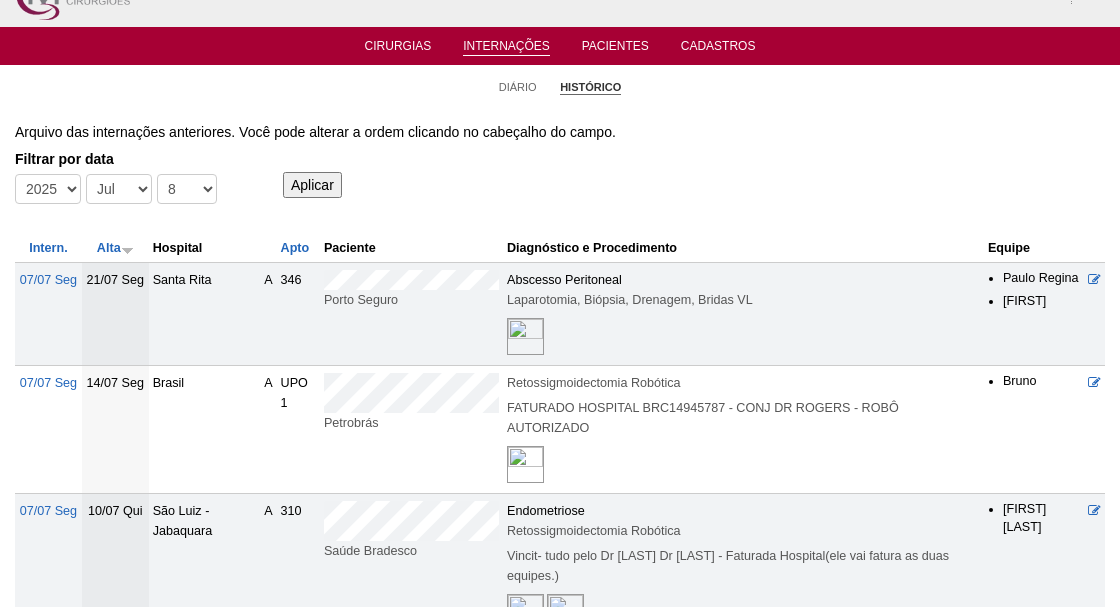 click on "Aplicar" at bounding box center [312, 185] 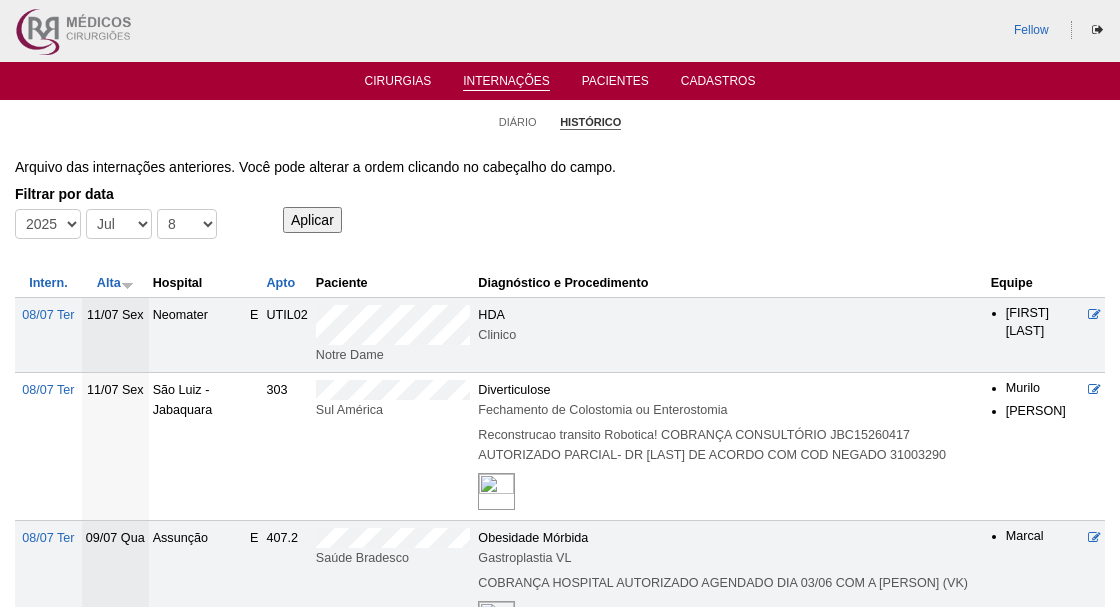 scroll, scrollTop: 0, scrollLeft: 0, axis: both 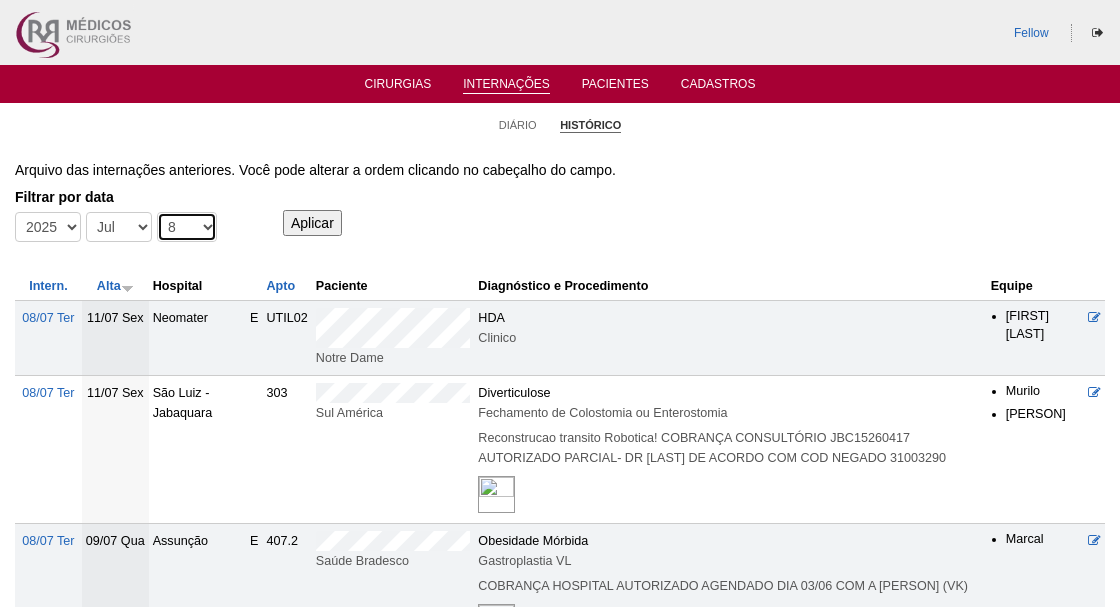 click on "-Dia 1 2 3 4 5 6 7 8 9 10 11 12 13 14 15 16 17 18 19 20 21 22 23 24 25 26 27 28 29 30 31" at bounding box center [187, 227] 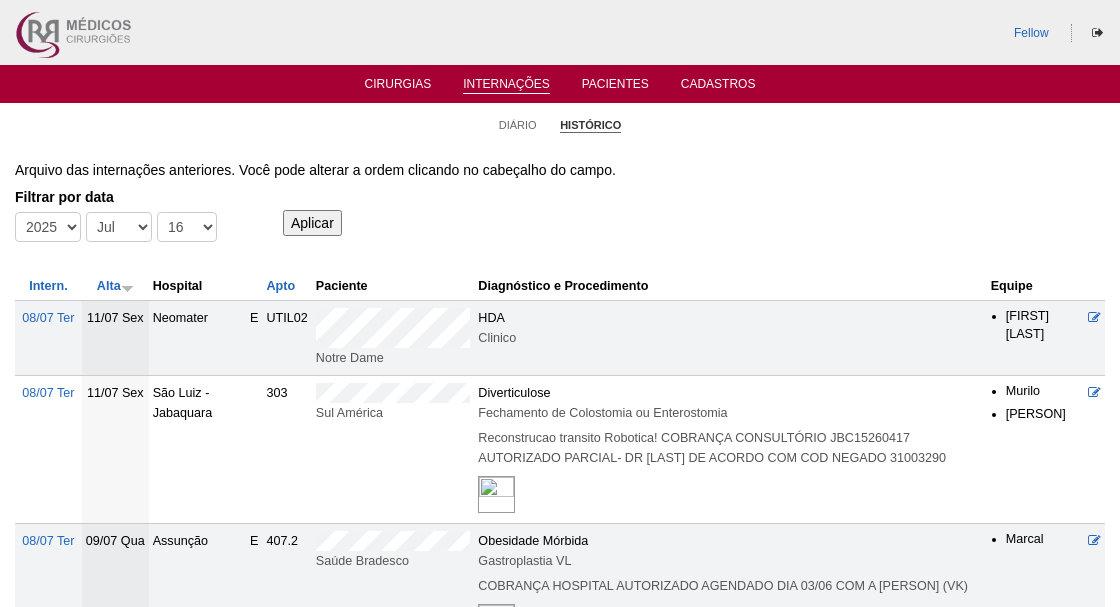 click on "Aplicar" at bounding box center (312, 223) 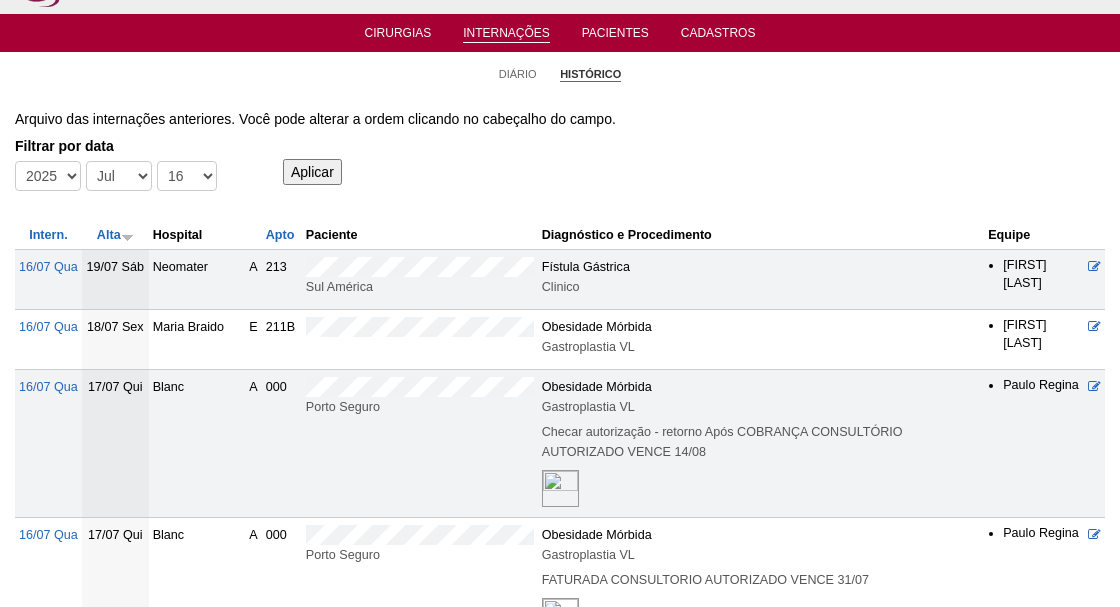 scroll, scrollTop: 55, scrollLeft: 0, axis: vertical 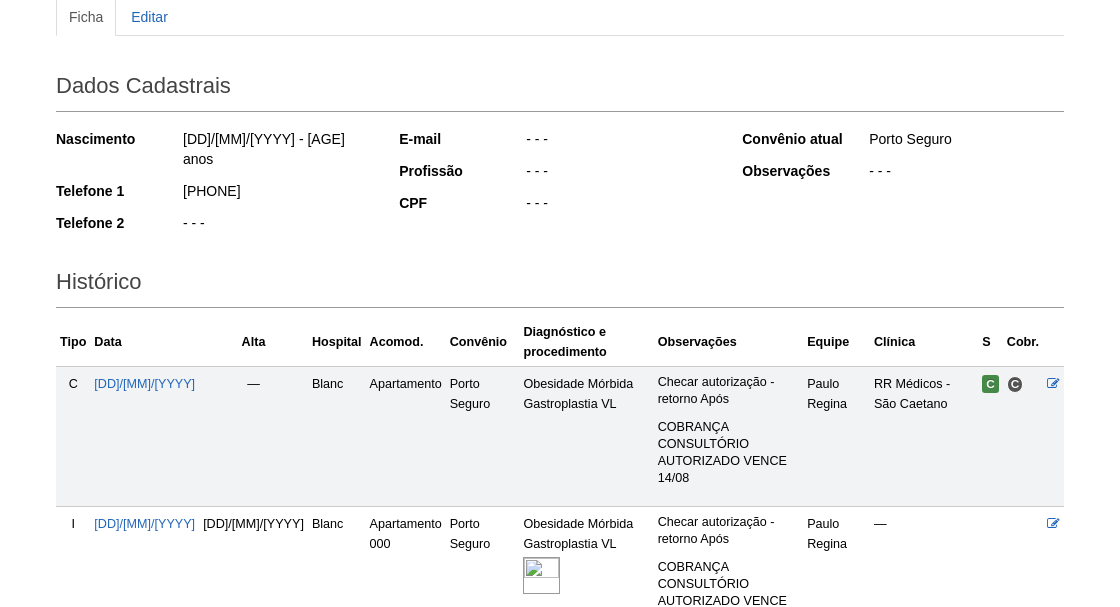 click at bounding box center [541, 575] 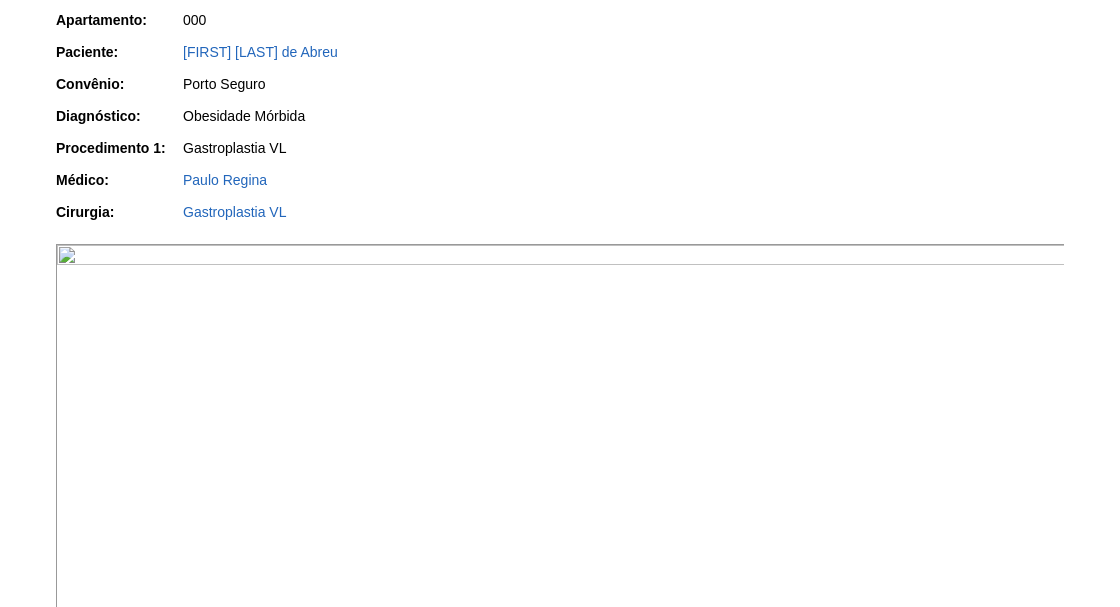 scroll, scrollTop: 173, scrollLeft: 0, axis: vertical 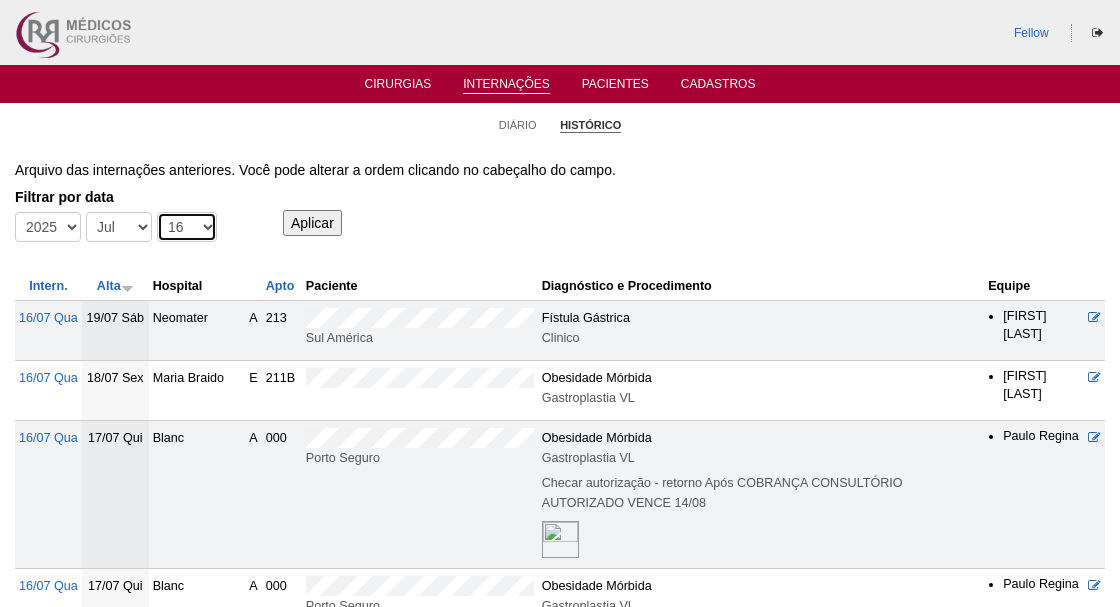 click on "-Dia 1 2 3 4 5 6 7 8 9 10 11 12 13 14 15 16 17 18 19 20 21 22 23 24 25 26 27 28 29 30 31" at bounding box center (187, 227) 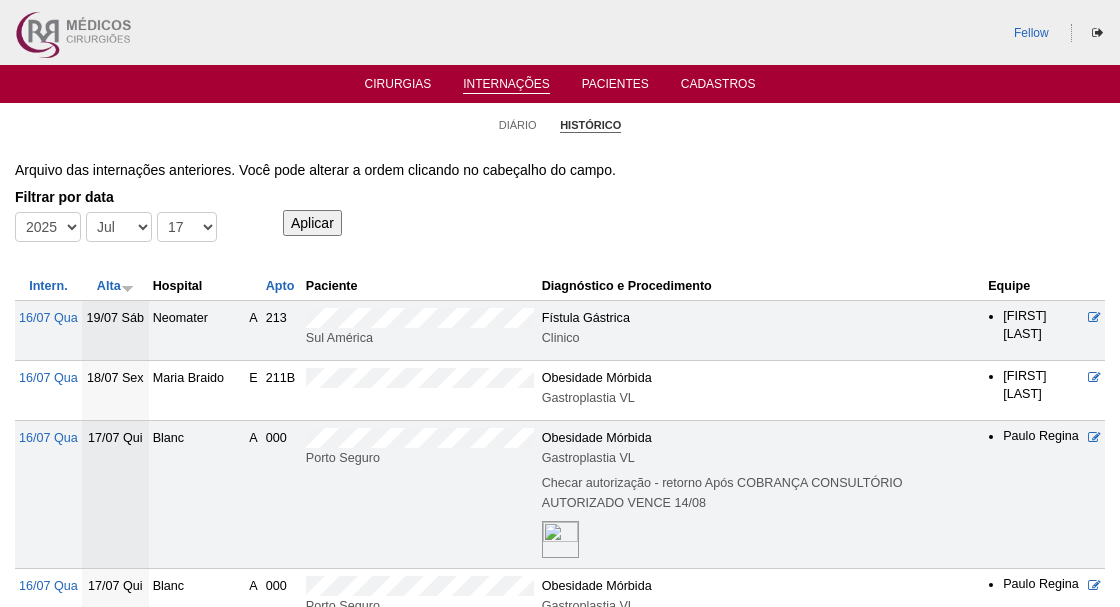 click on "Aplicar" at bounding box center (312, 223) 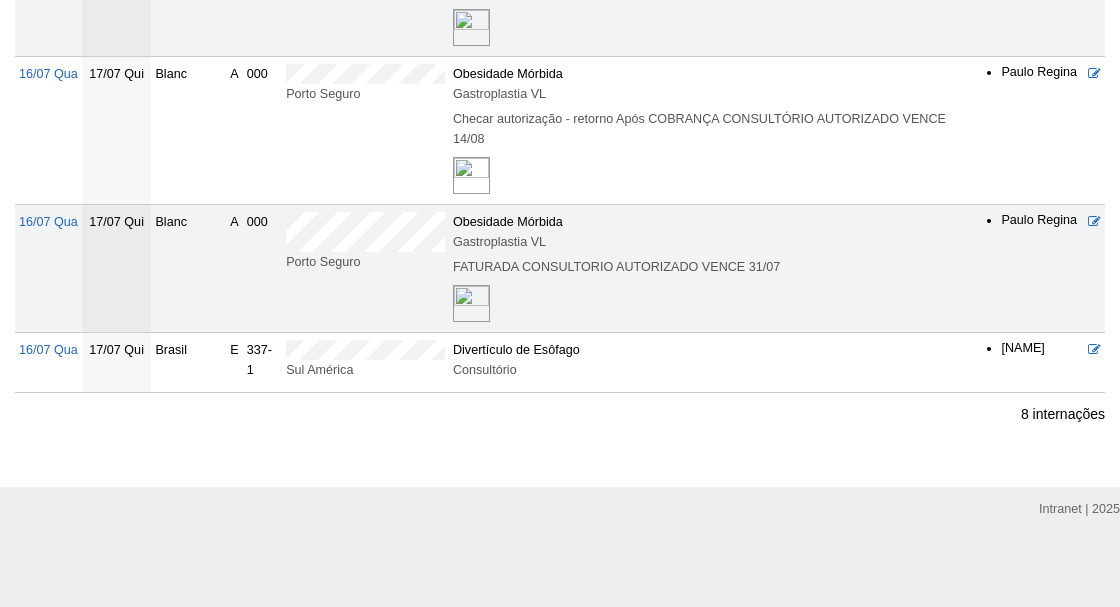 scroll, scrollTop: 0, scrollLeft: 0, axis: both 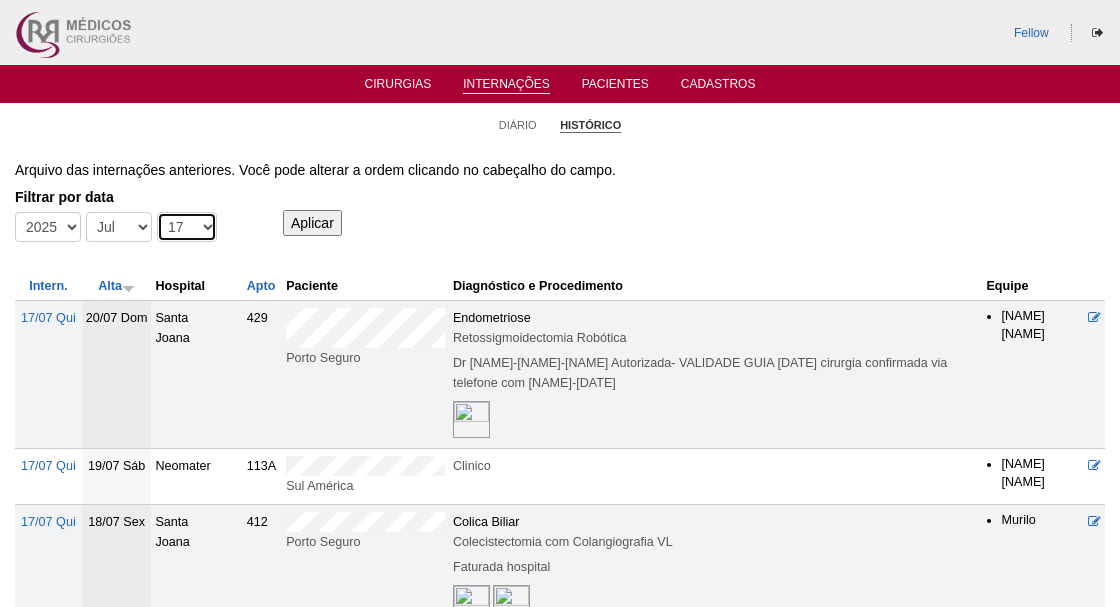 click on "-Dia 1 2 3 4 5 6 7 8 9 10 11 12 13 14 15 16 17 18 19 20 21 22 23 24 25 26 27 28 29 30 31" at bounding box center (187, 227) 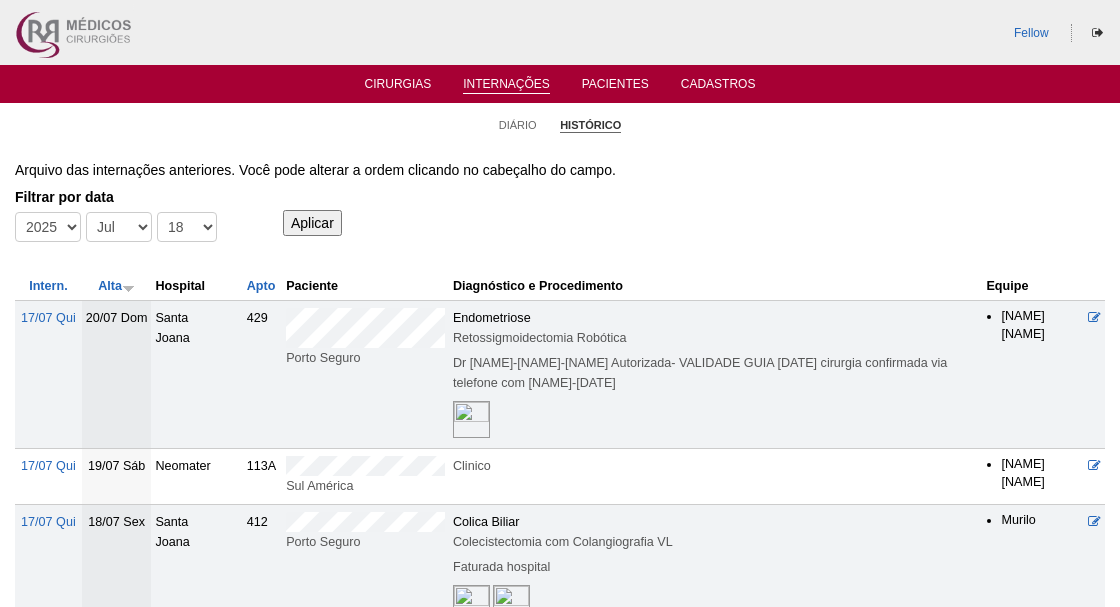 click on "Aplicar" at bounding box center [312, 223] 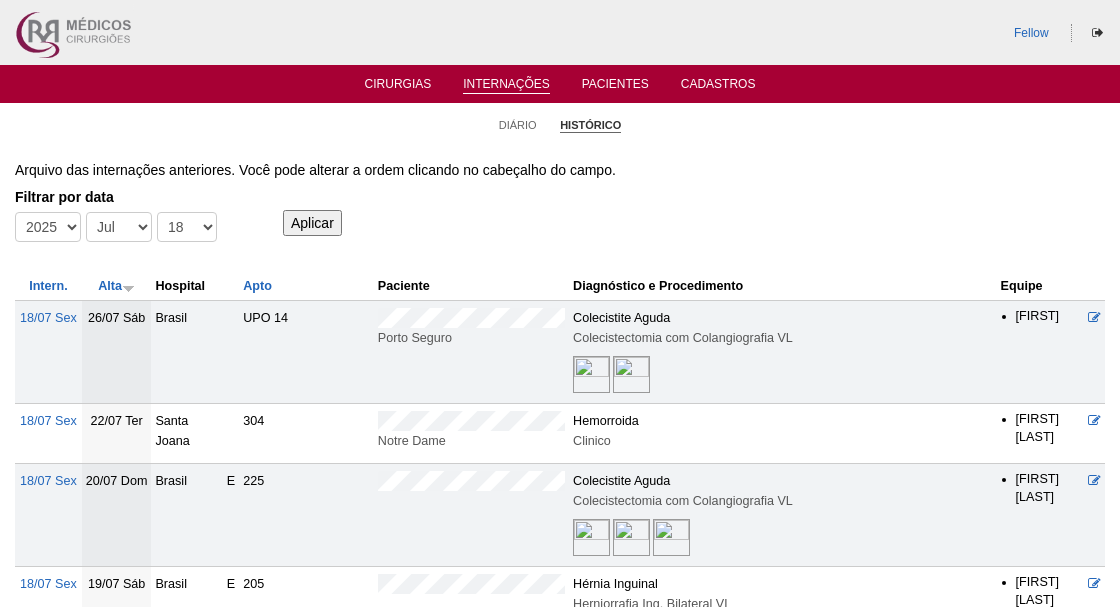 scroll, scrollTop: 0, scrollLeft: 0, axis: both 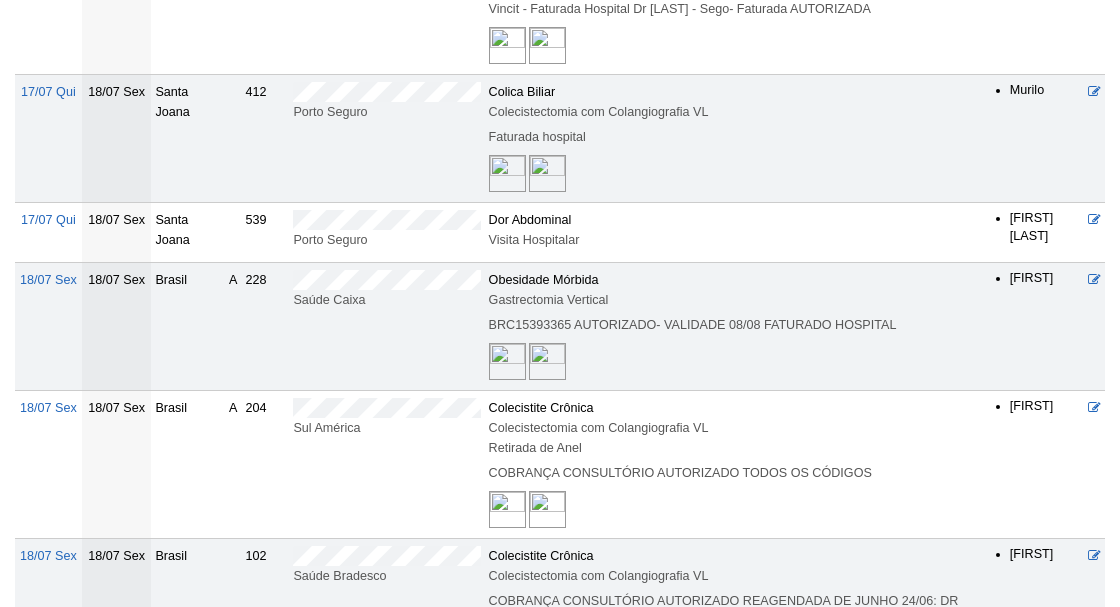 click at bounding box center [507, 361] 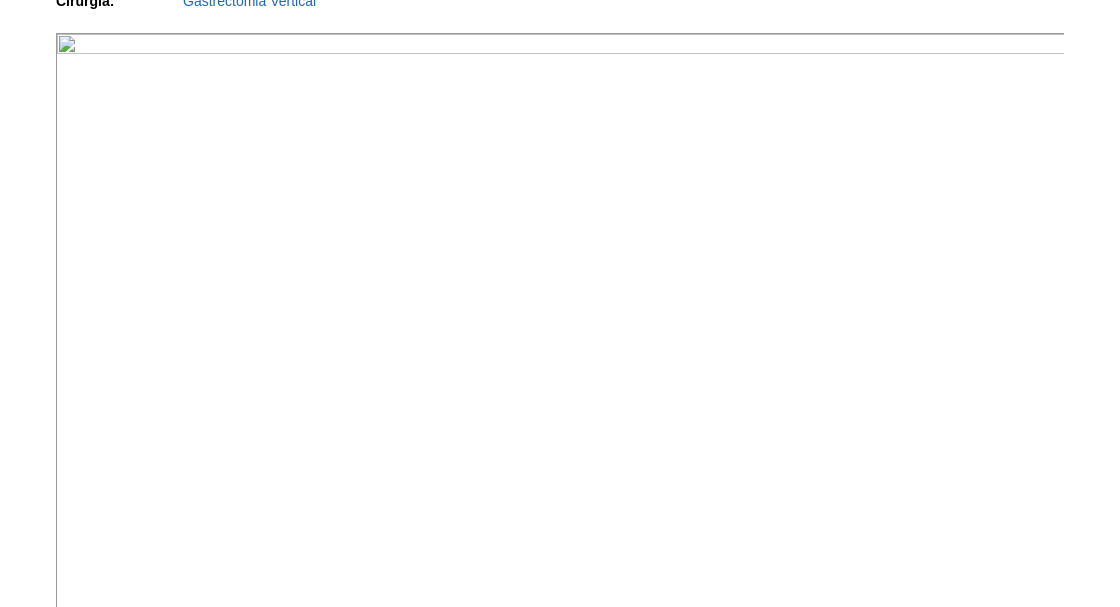 scroll, scrollTop: 10, scrollLeft: 0, axis: vertical 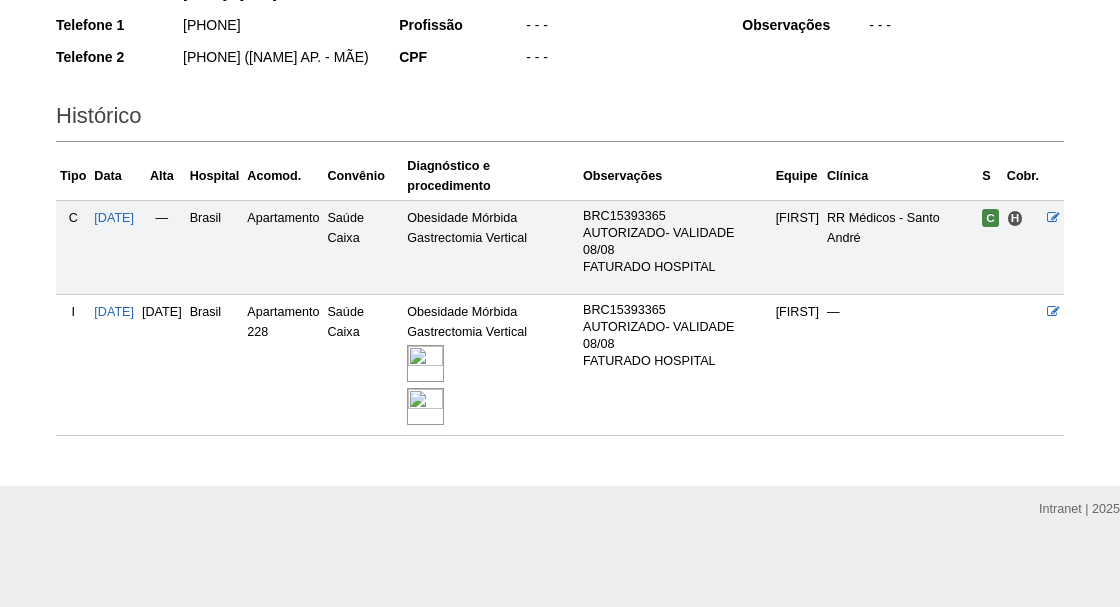 click at bounding box center (425, 363) 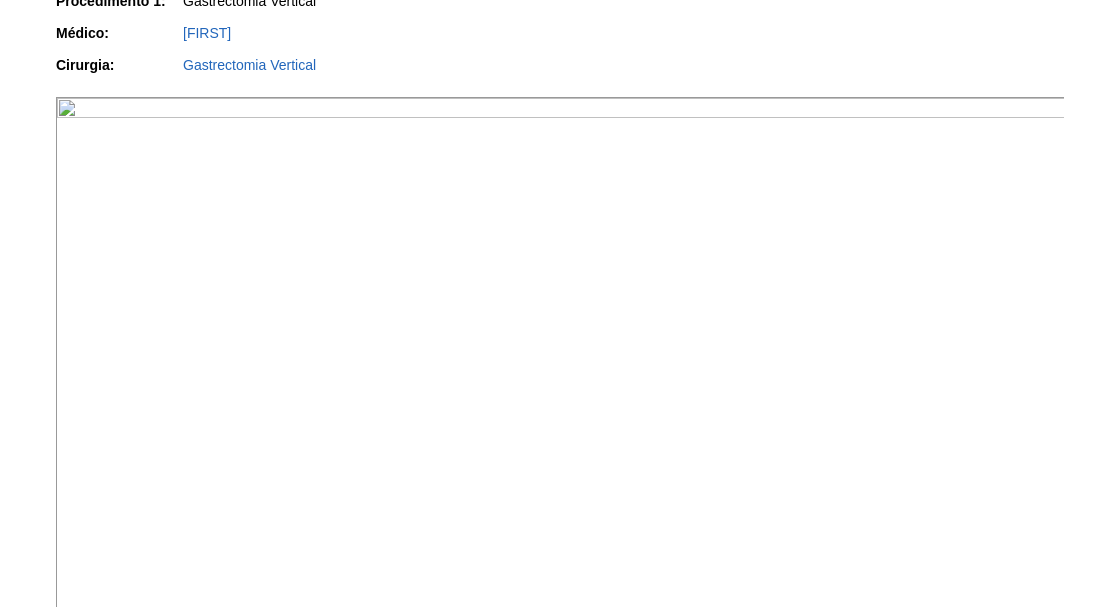 scroll, scrollTop: 576, scrollLeft: 0, axis: vertical 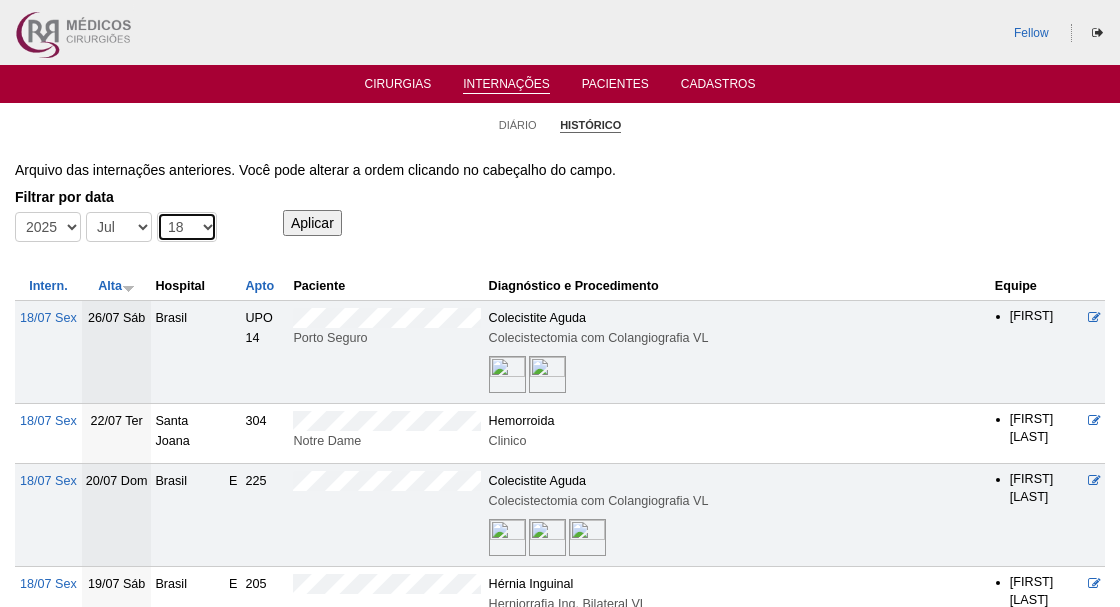 click on "-Dia 1 2 3 4 5 6 7 8 9 10 11 12 13 14 15 16 17 18 19 20 21 22 23 24 25 26 27 28 29 30 31" at bounding box center [187, 227] 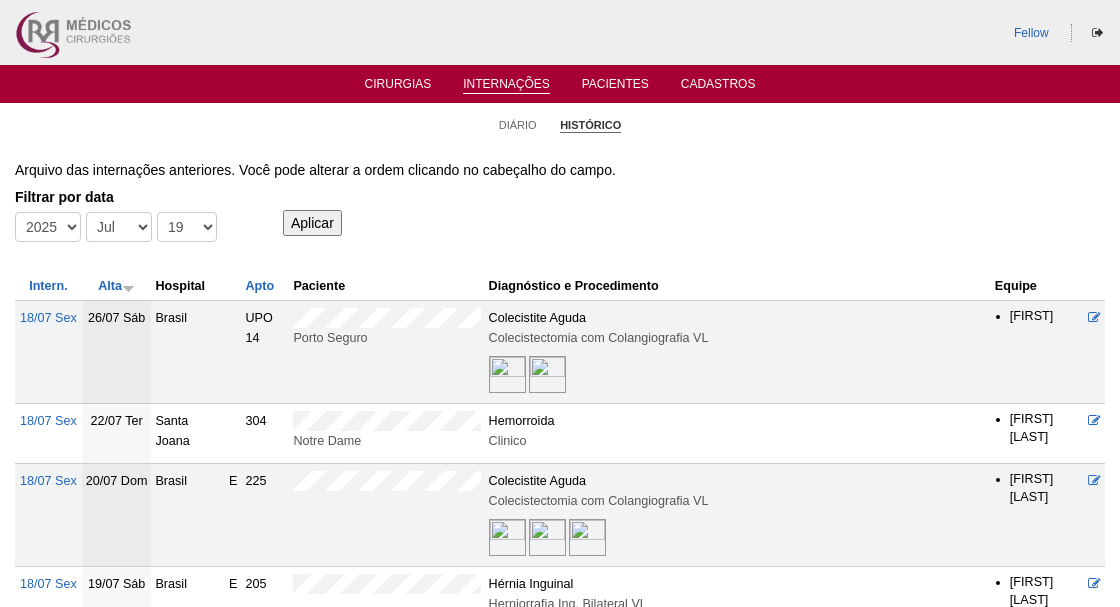 click on "Aplicar" at bounding box center (312, 223) 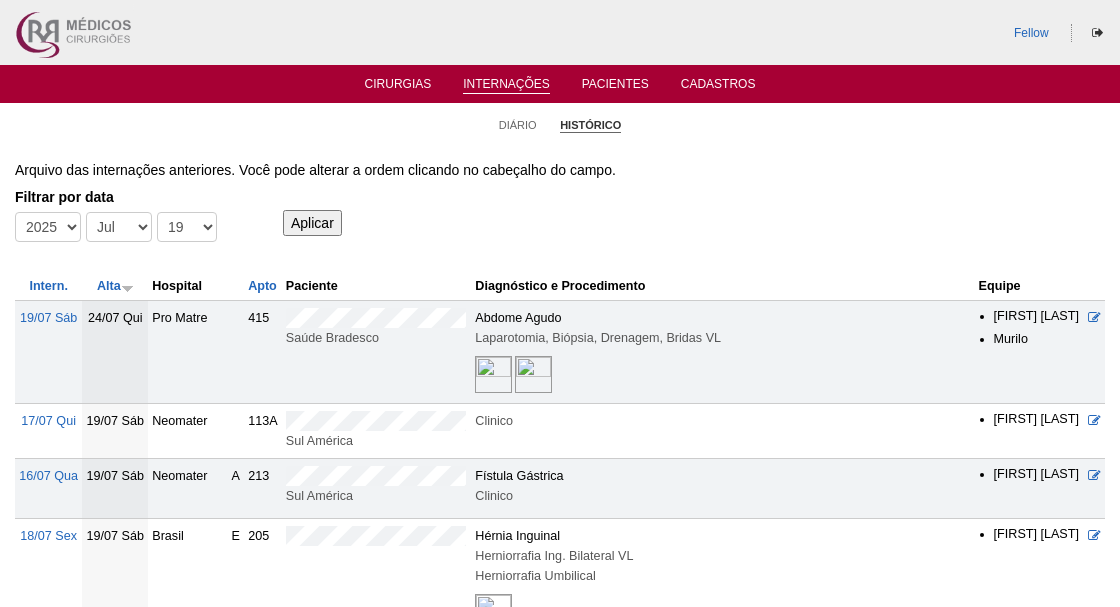 scroll, scrollTop: 0, scrollLeft: 0, axis: both 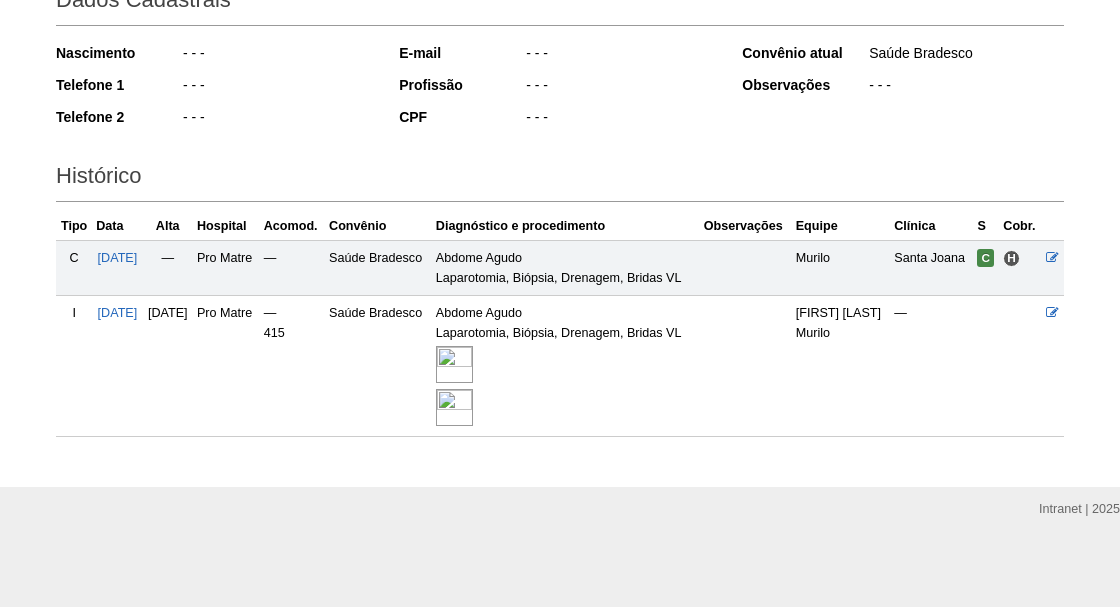click at bounding box center [454, 364] 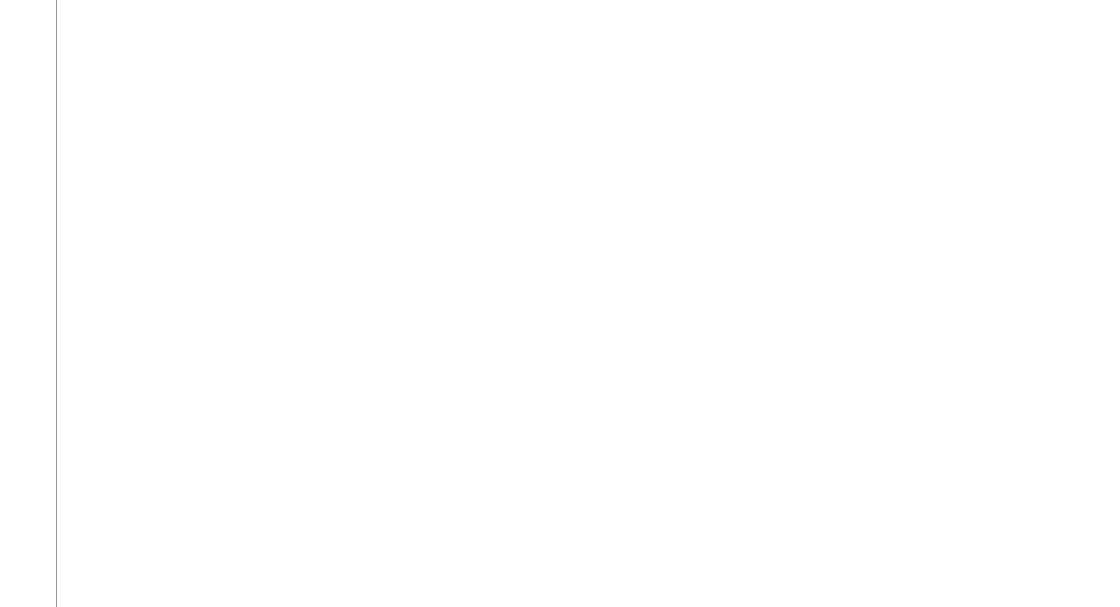 scroll, scrollTop: 1528, scrollLeft: 0, axis: vertical 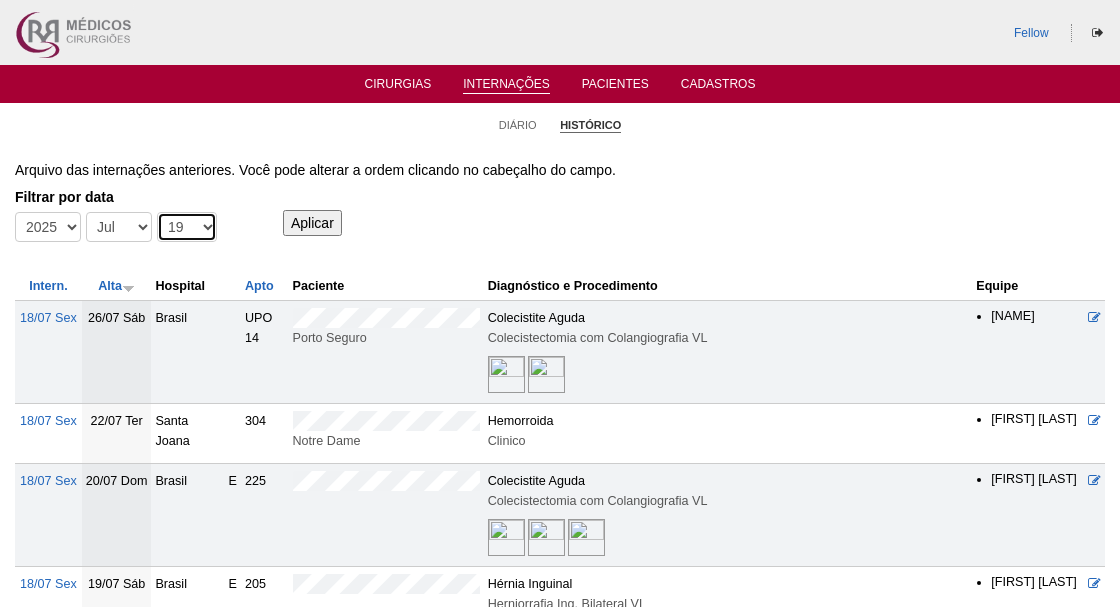 click on "-Dia 1 2 3 4 5 6 7 8 9 10 11 12 13 14 15 16 17 18 19 20 21 22 23 24 25 26 27 28 29 30 31" at bounding box center (187, 227) 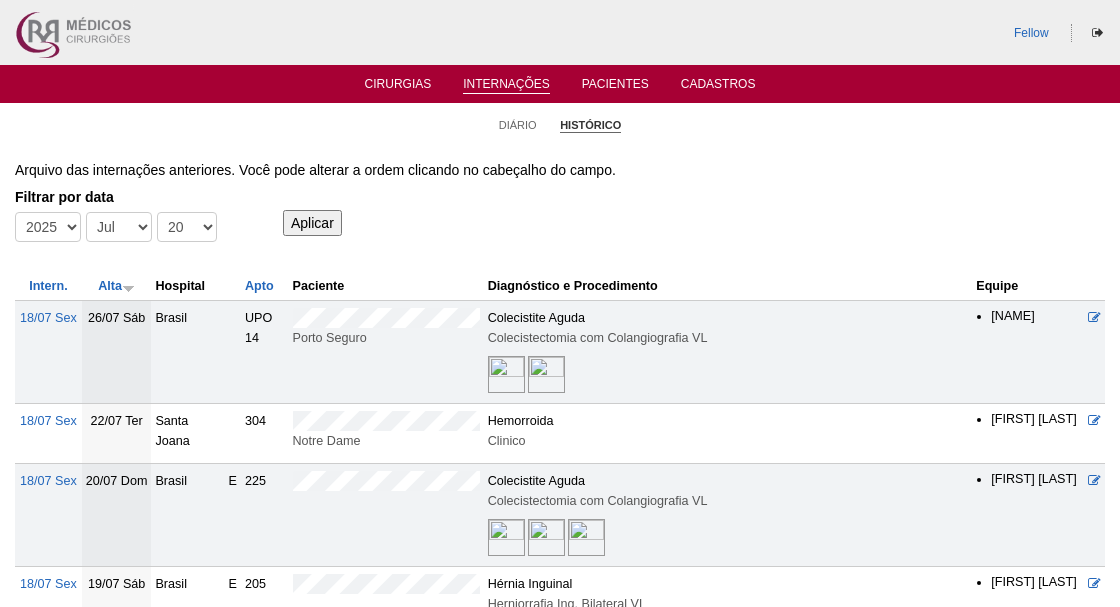 click on "Aplicar" at bounding box center [312, 223] 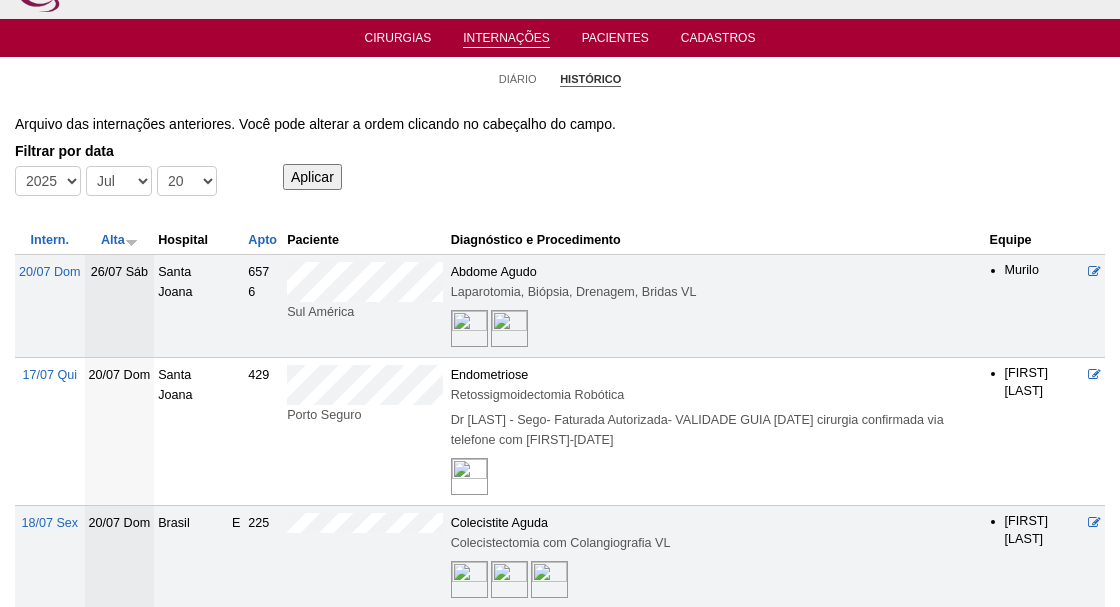 scroll, scrollTop: 50, scrollLeft: 0, axis: vertical 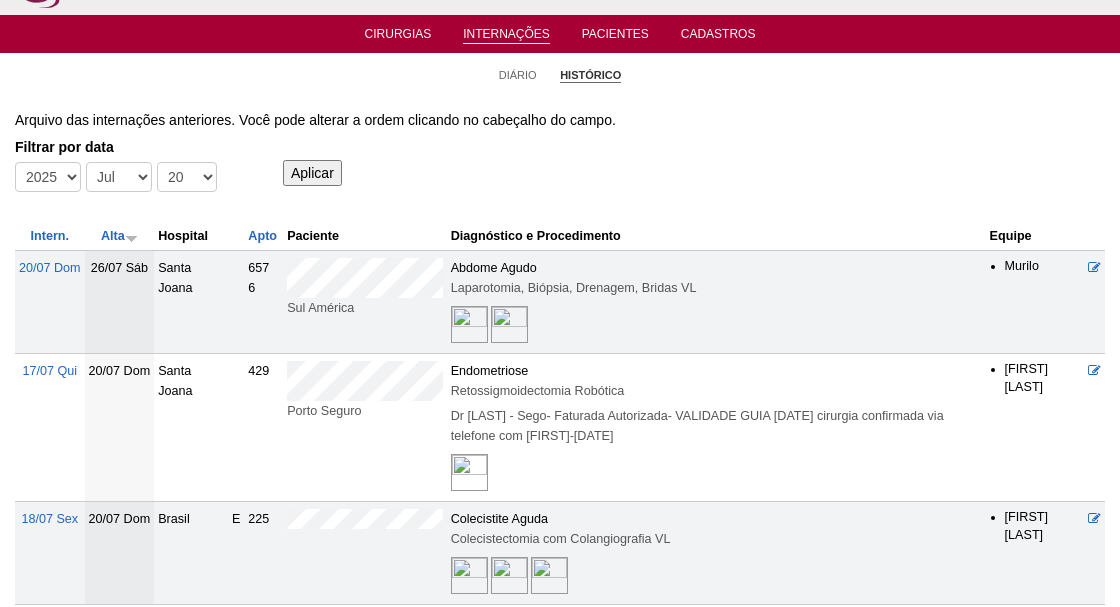 click at bounding box center [469, 324] 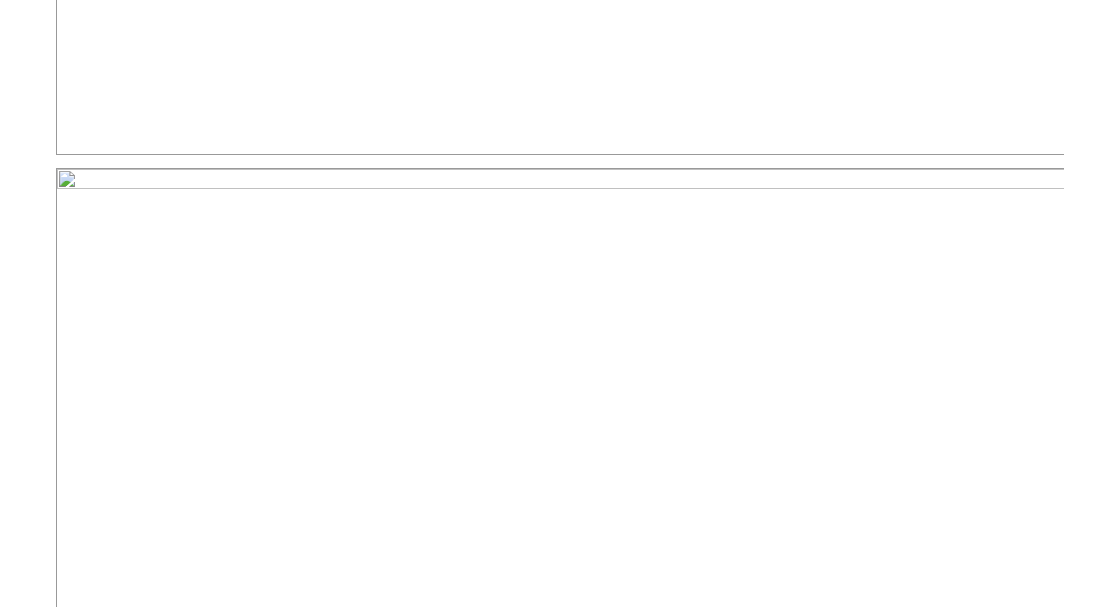 scroll, scrollTop: 923, scrollLeft: 0, axis: vertical 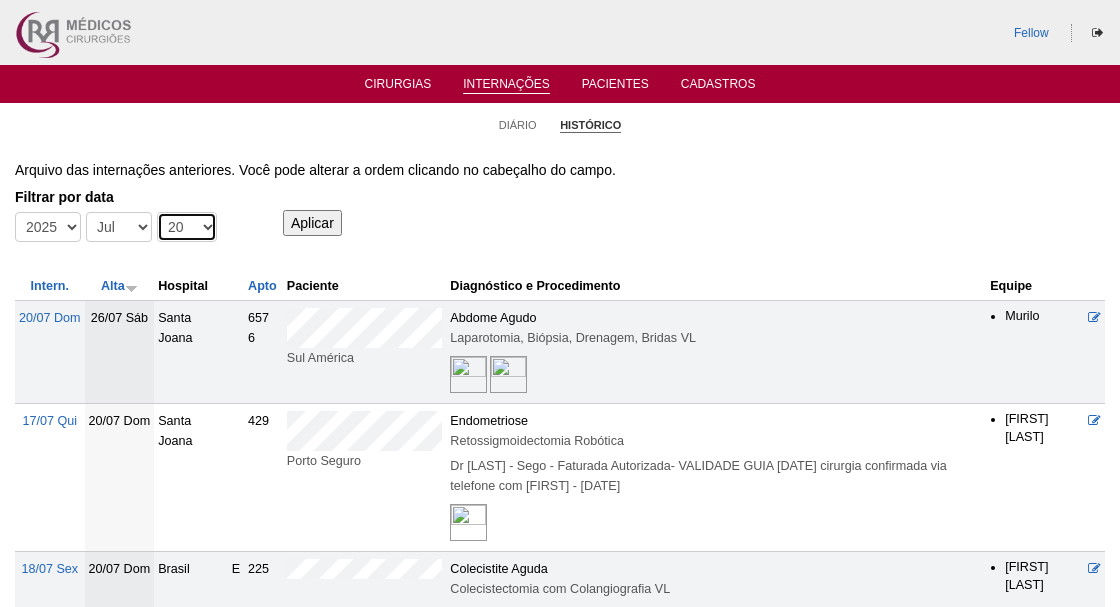 click on "-Dia 1 2 3 4 5 6 7 8 9 10 11 12 13 14 15 16 17 18 19 20 21 22 23 24 25 26 27 28 29 30 31" at bounding box center (187, 227) 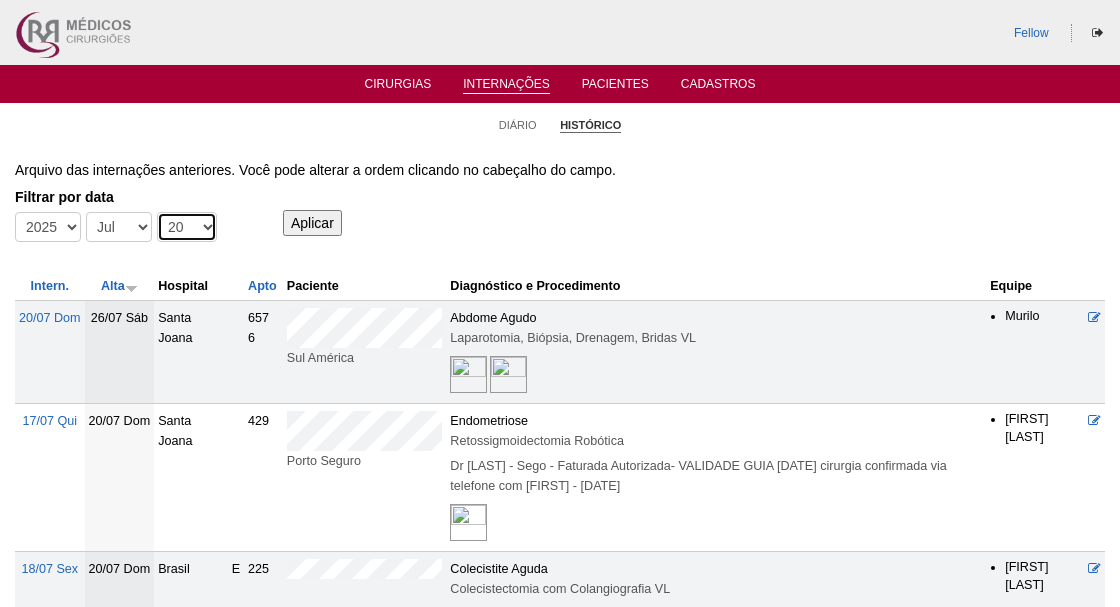 select on "21" 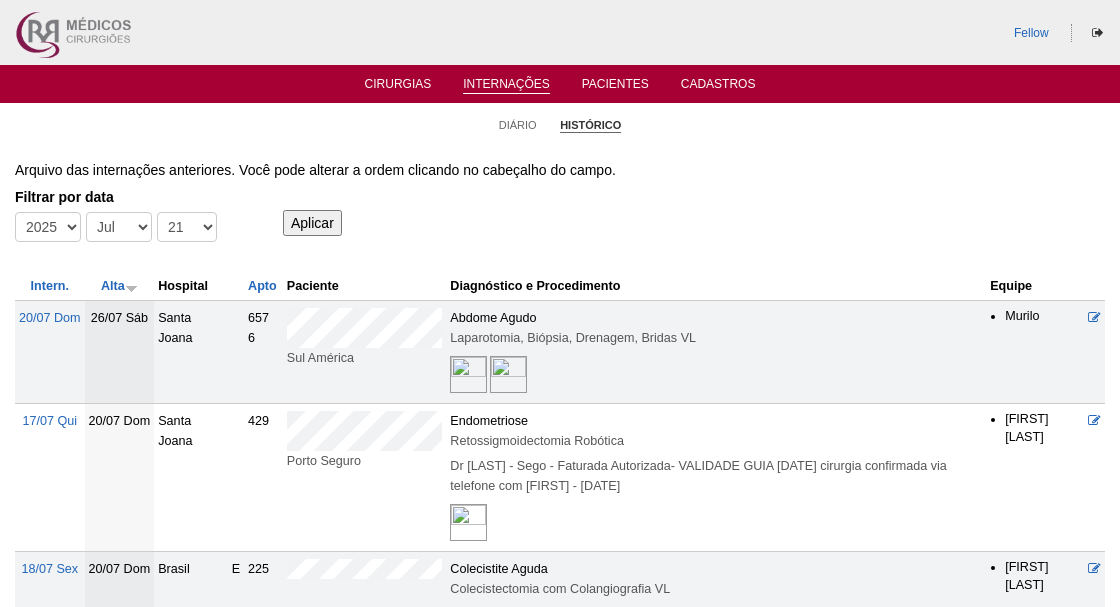 click on "Aplicar" at bounding box center (312, 223) 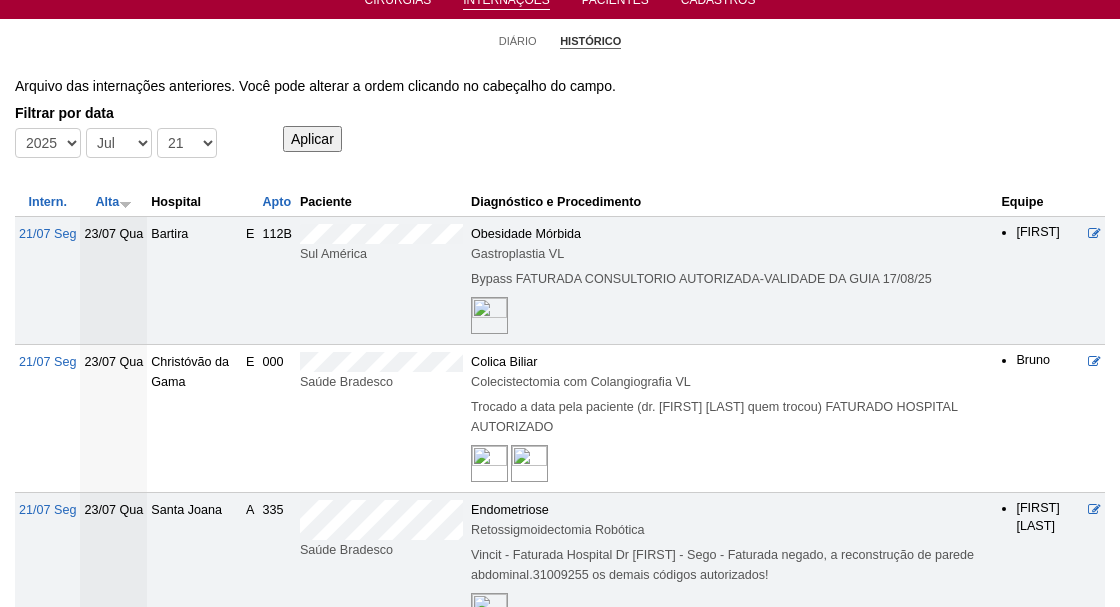 scroll, scrollTop: 85, scrollLeft: 0, axis: vertical 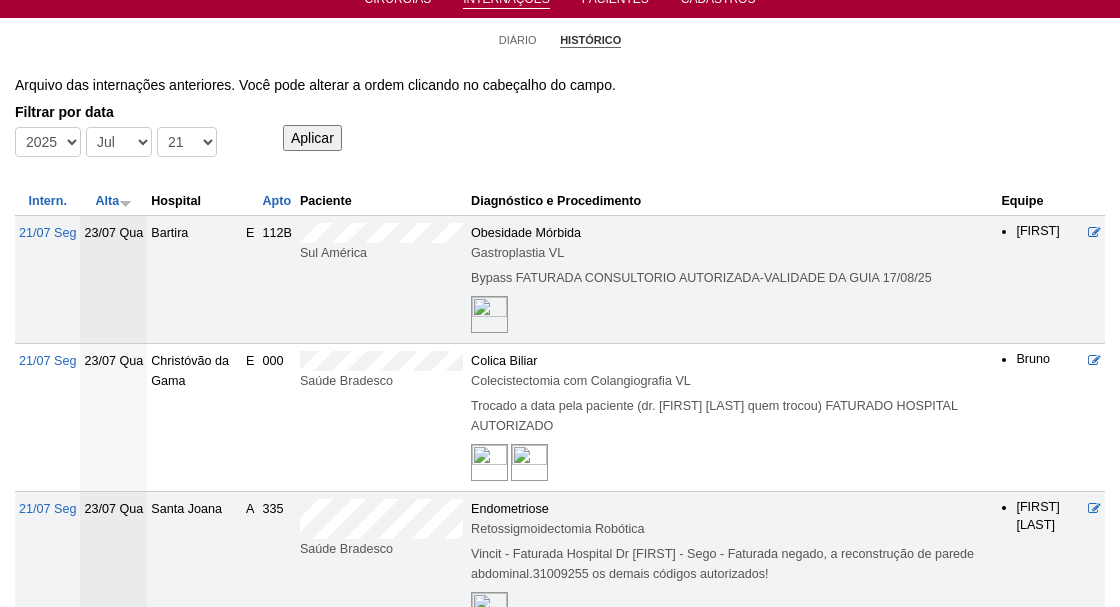 click at bounding box center (489, 314) 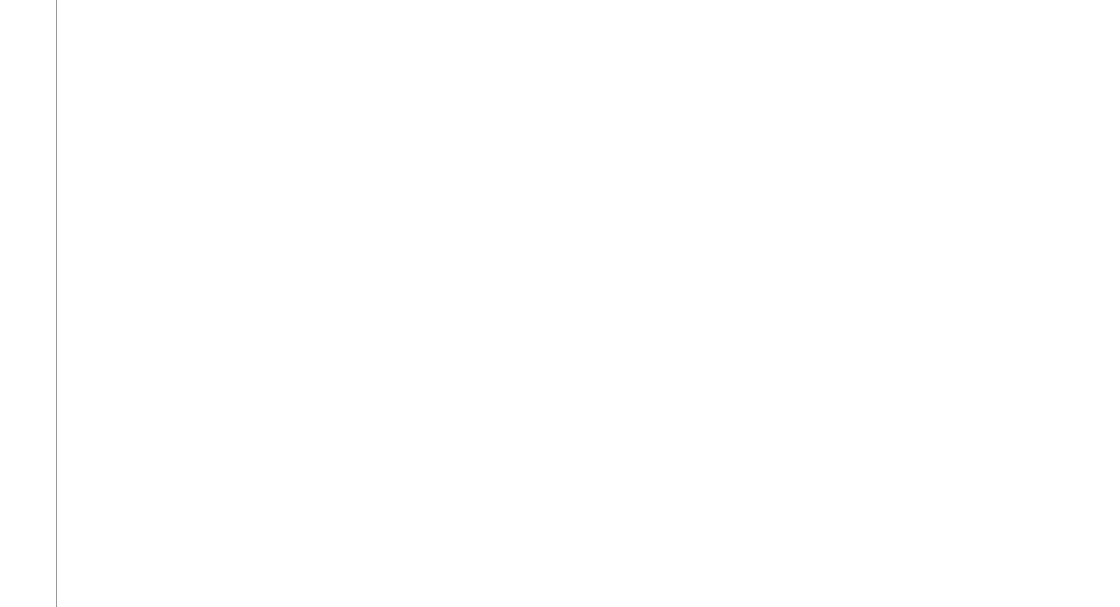 scroll, scrollTop: 780, scrollLeft: 0, axis: vertical 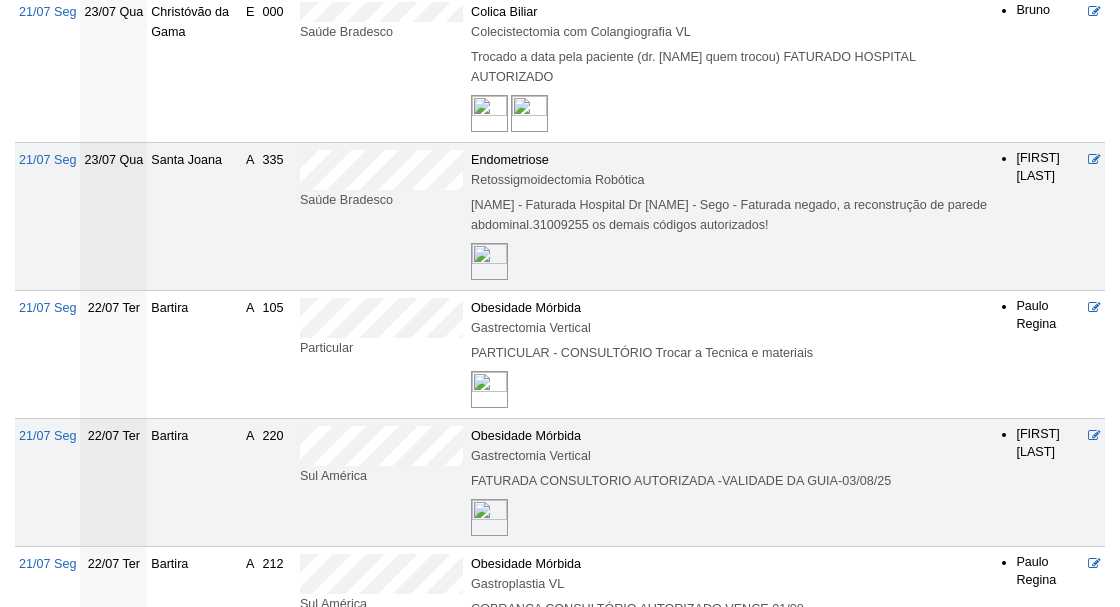click at bounding box center [489, 389] 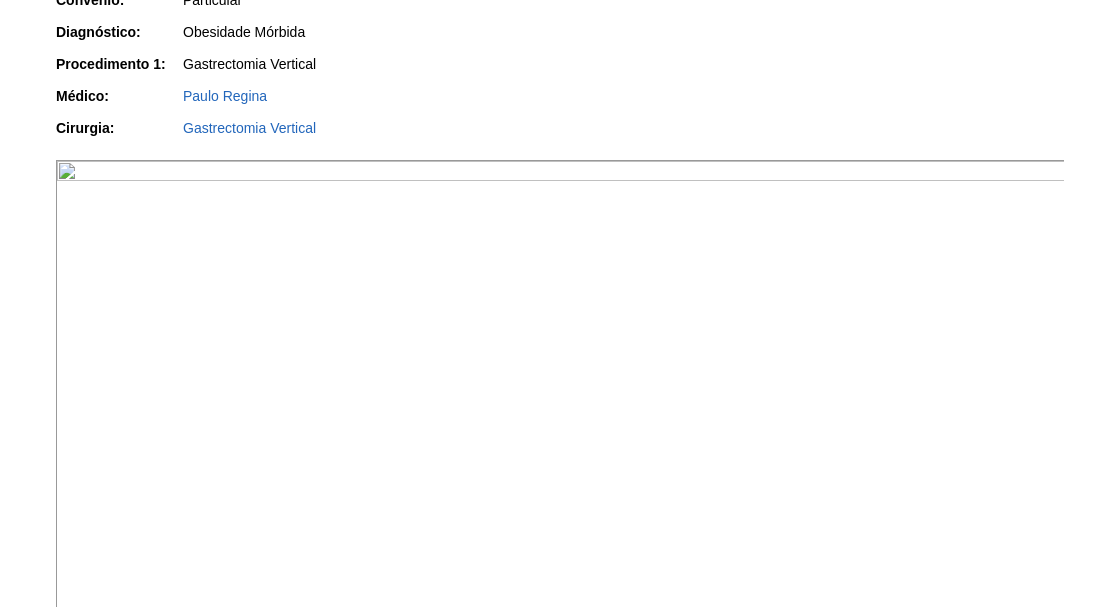 scroll, scrollTop: 538, scrollLeft: 0, axis: vertical 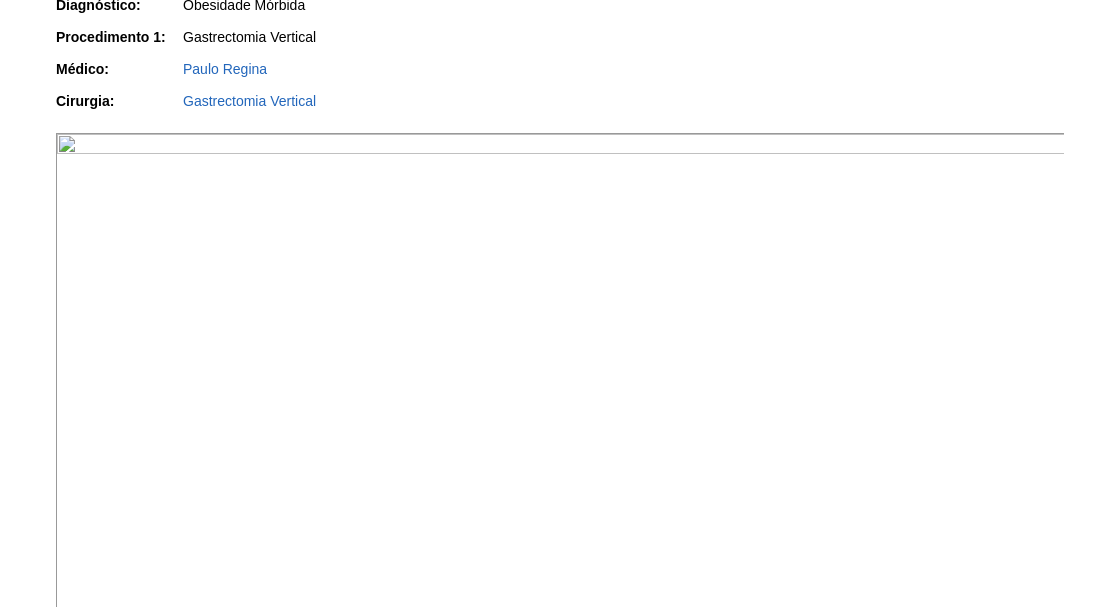 click on "Internação
Internação de [NAME] [NAME] [NAME]
Ver
Editar
Internação:
[DATE]
Alta:
[DATE]
Hospital:
Bartira
Acomodação:
Apartamento
Apartamento:" at bounding box center [560, 282] 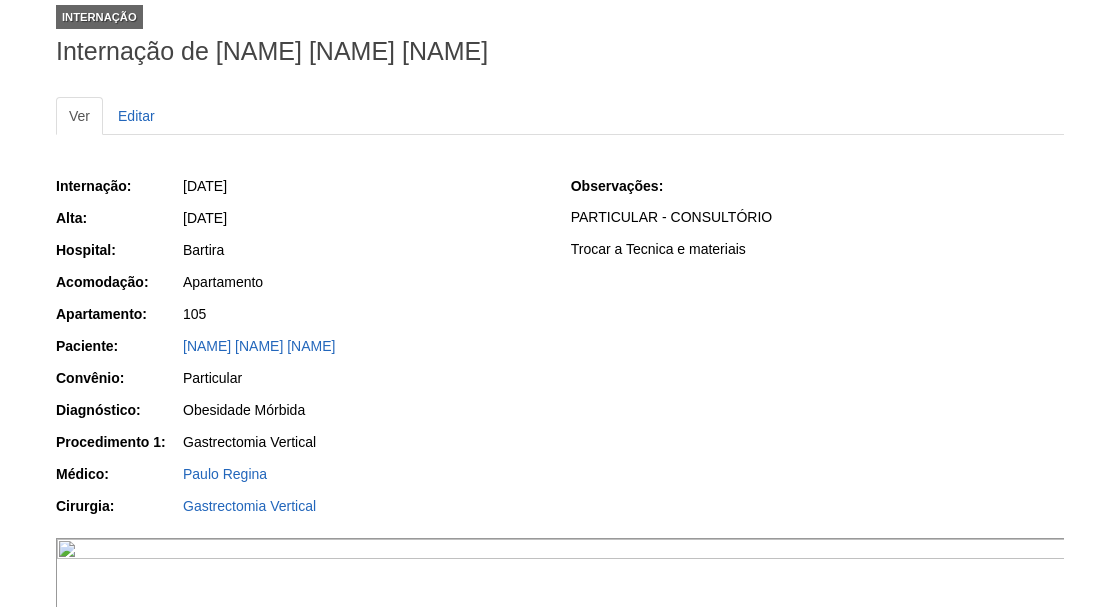 scroll, scrollTop: 73, scrollLeft: 0, axis: vertical 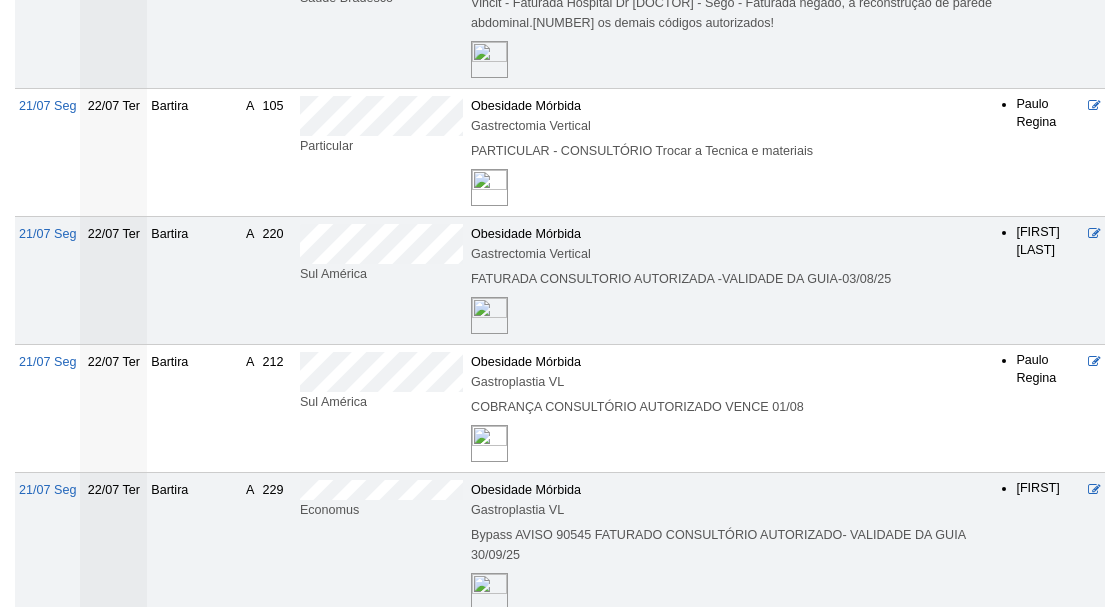 click at bounding box center [489, 315] 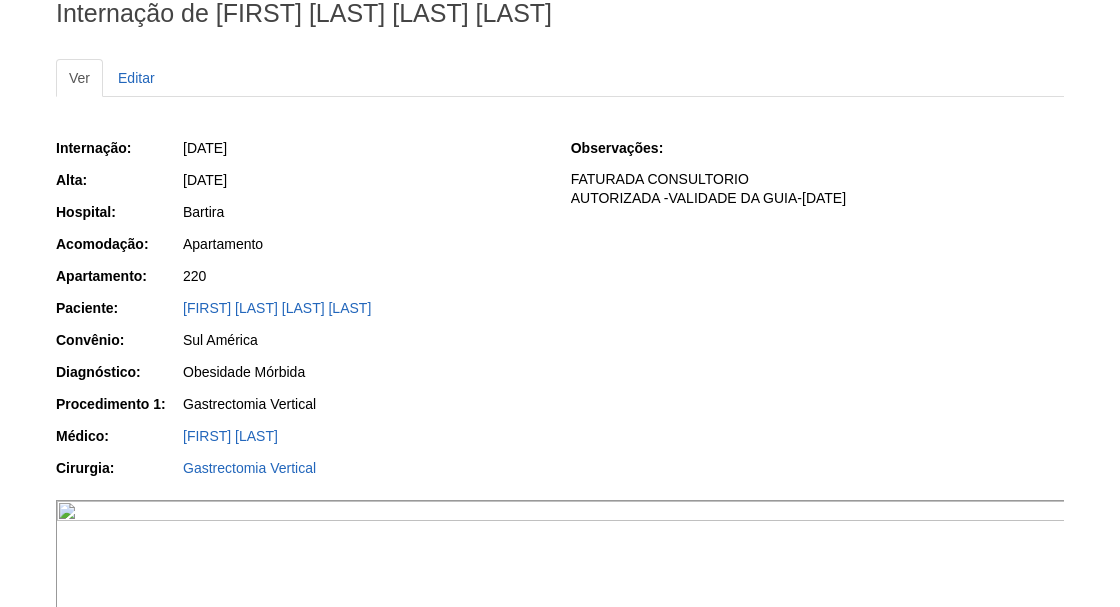 scroll, scrollTop: 169, scrollLeft: 0, axis: vertical 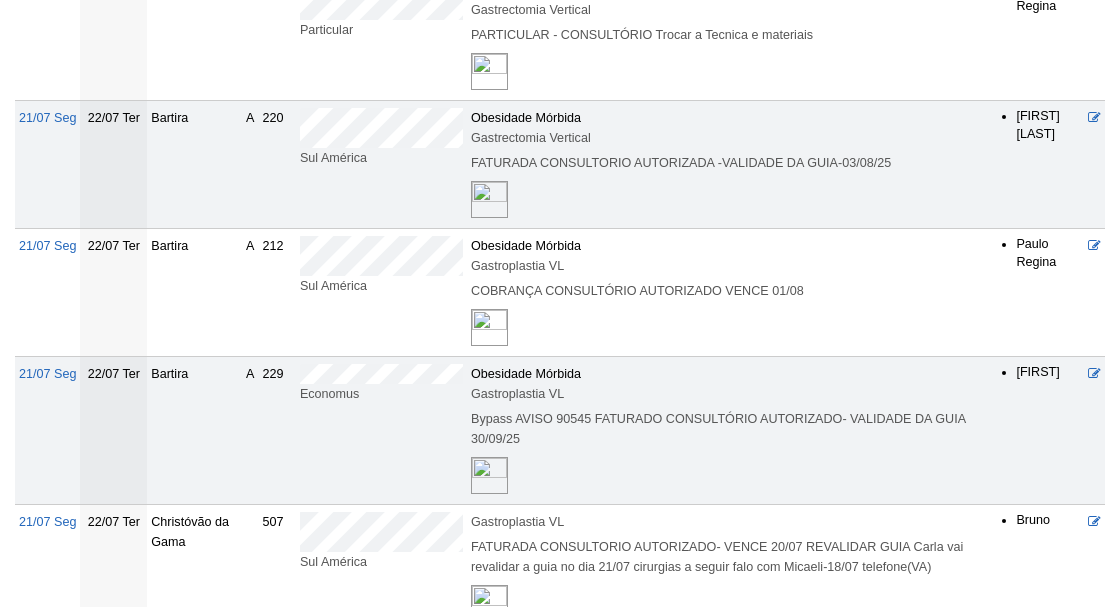 click at bounding box center (489, 327) 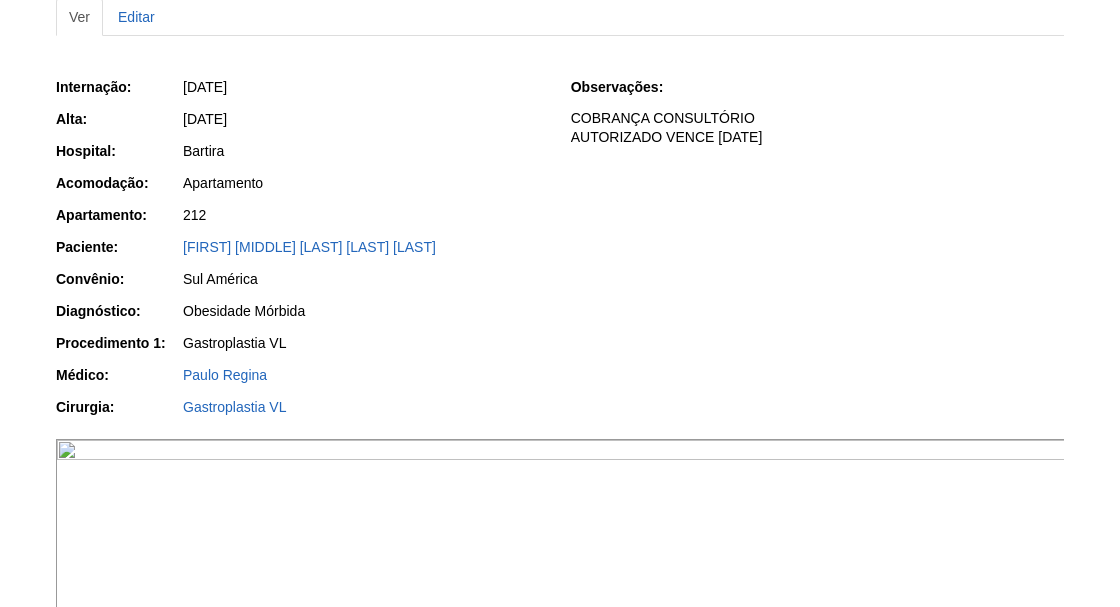 scroll, scrollTop: 219, scrollLeft: 0, axis: vertical 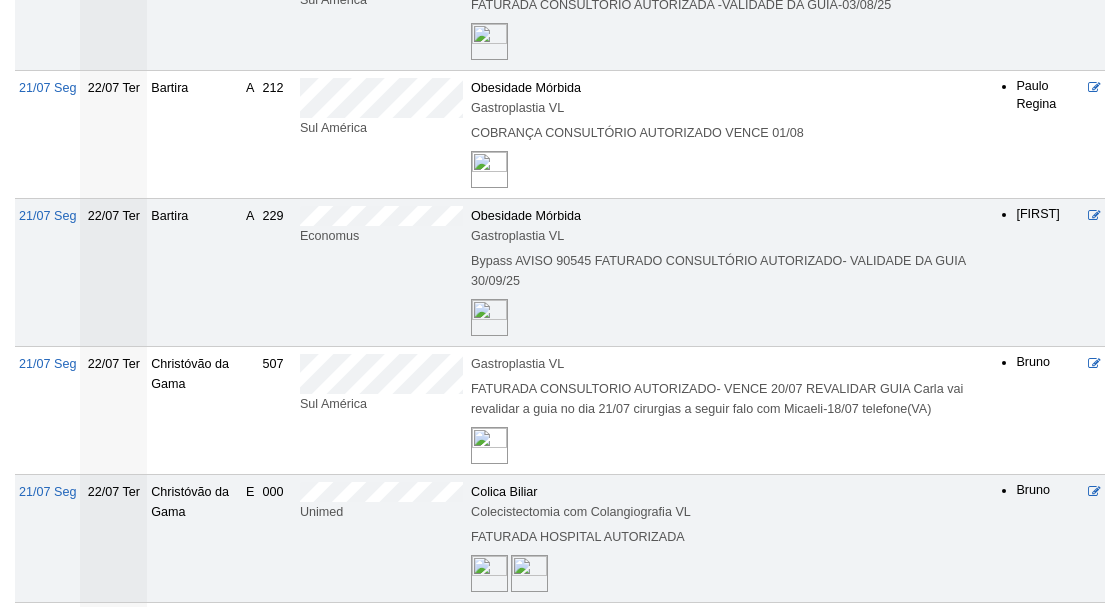 click at bounding box center (489, 317) 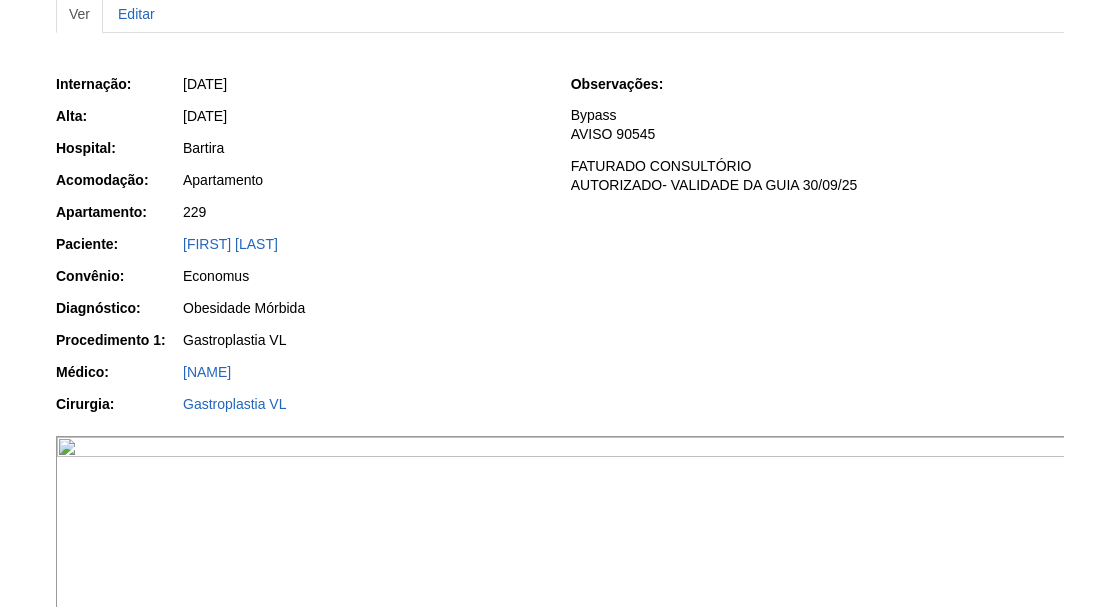 scroll, scrollTop: 0, scrollLeft: 0, axis: both 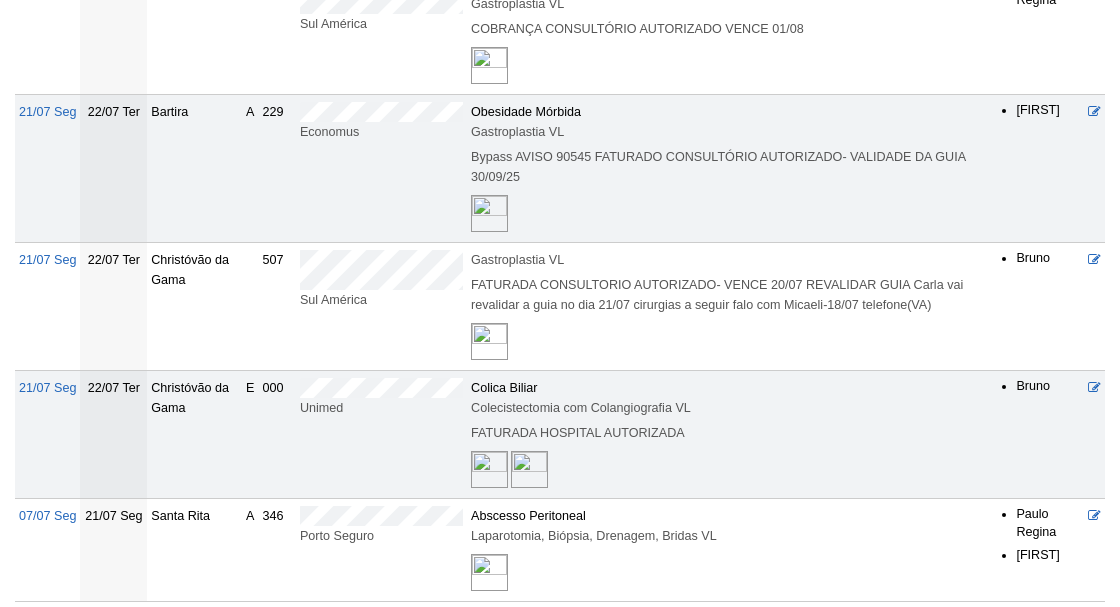 click at bounding box center (489, 341) 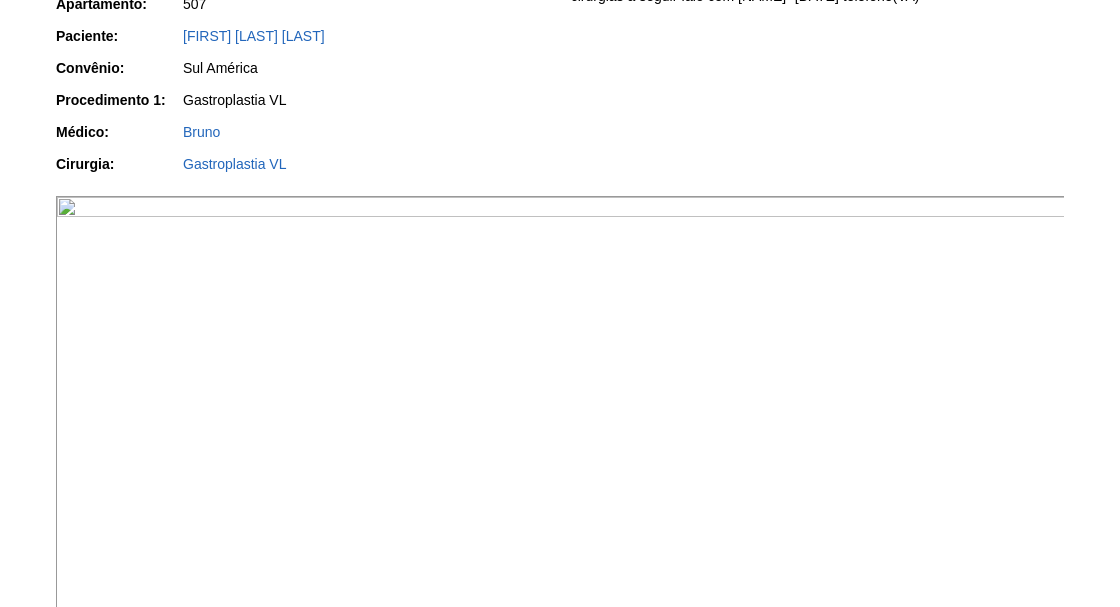 scroll, scrollTop: 231, scrollLeft: 0, axis: vertical 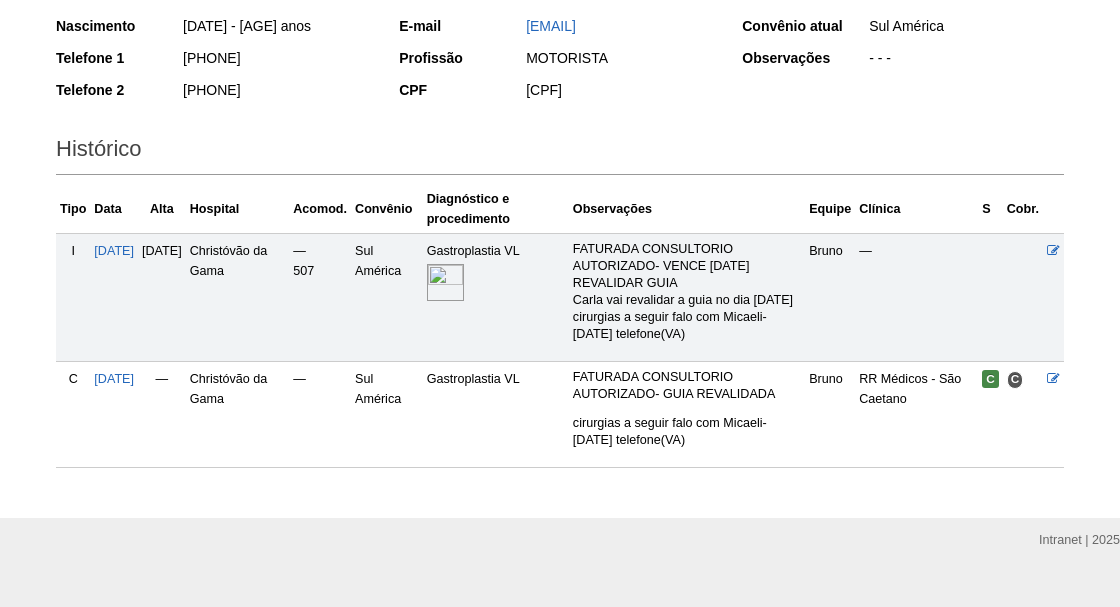 click at bounding box center (445, 282) 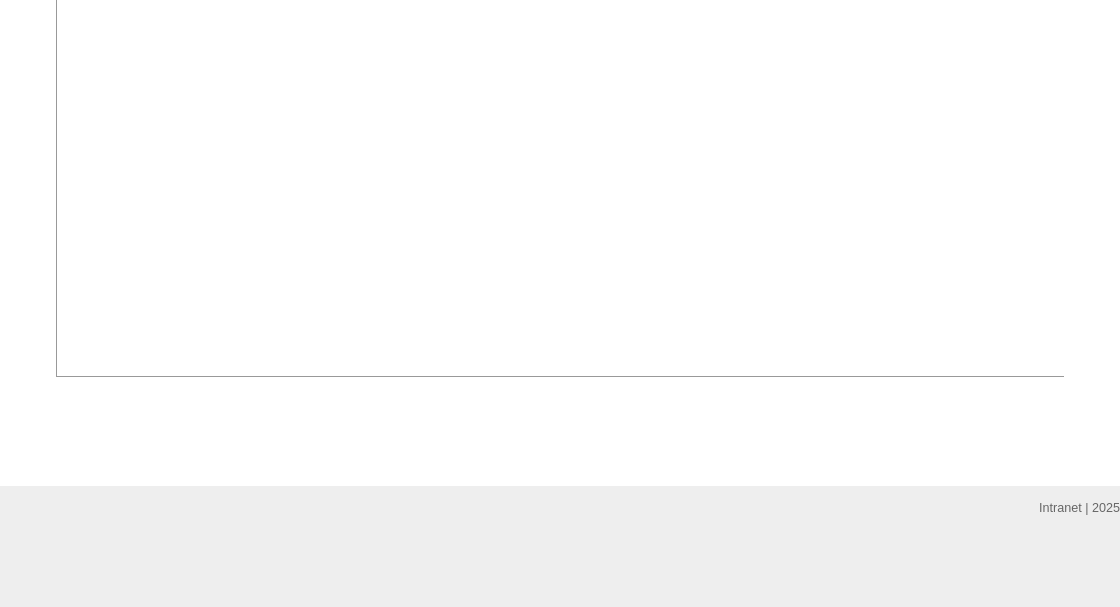 scroll, scrollTop: 1137, scrollLeft: 0, axis: vertical 